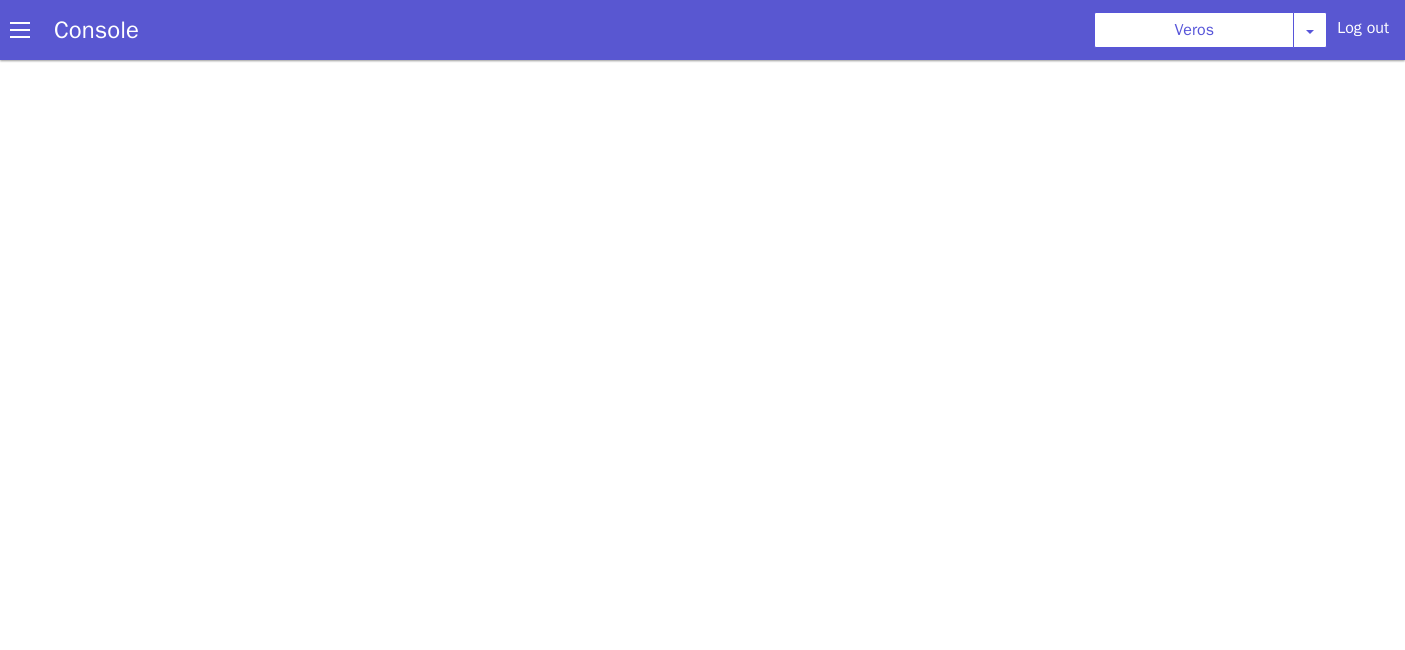 scroll, scrollTop: 0, scrollLeft: 0, axis: both 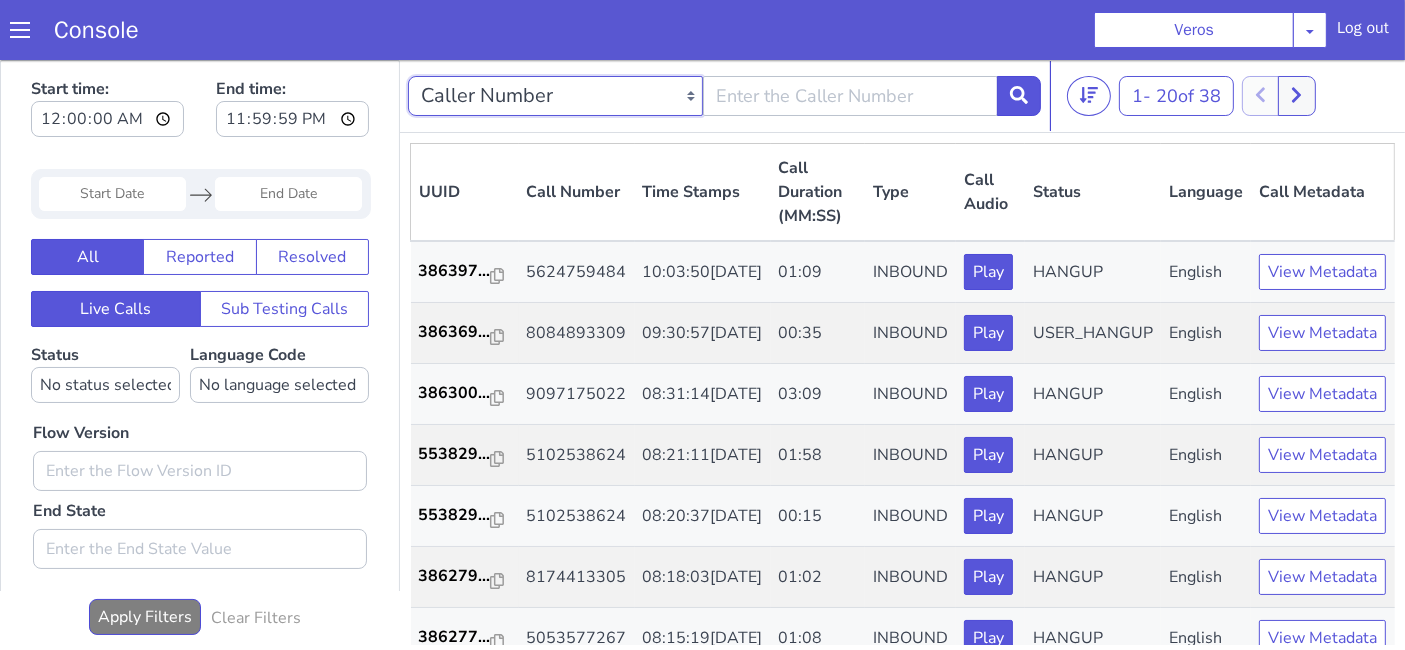 click on "Caller Number Call UUID Custom Parameter" at bounding box center [2008, 351] 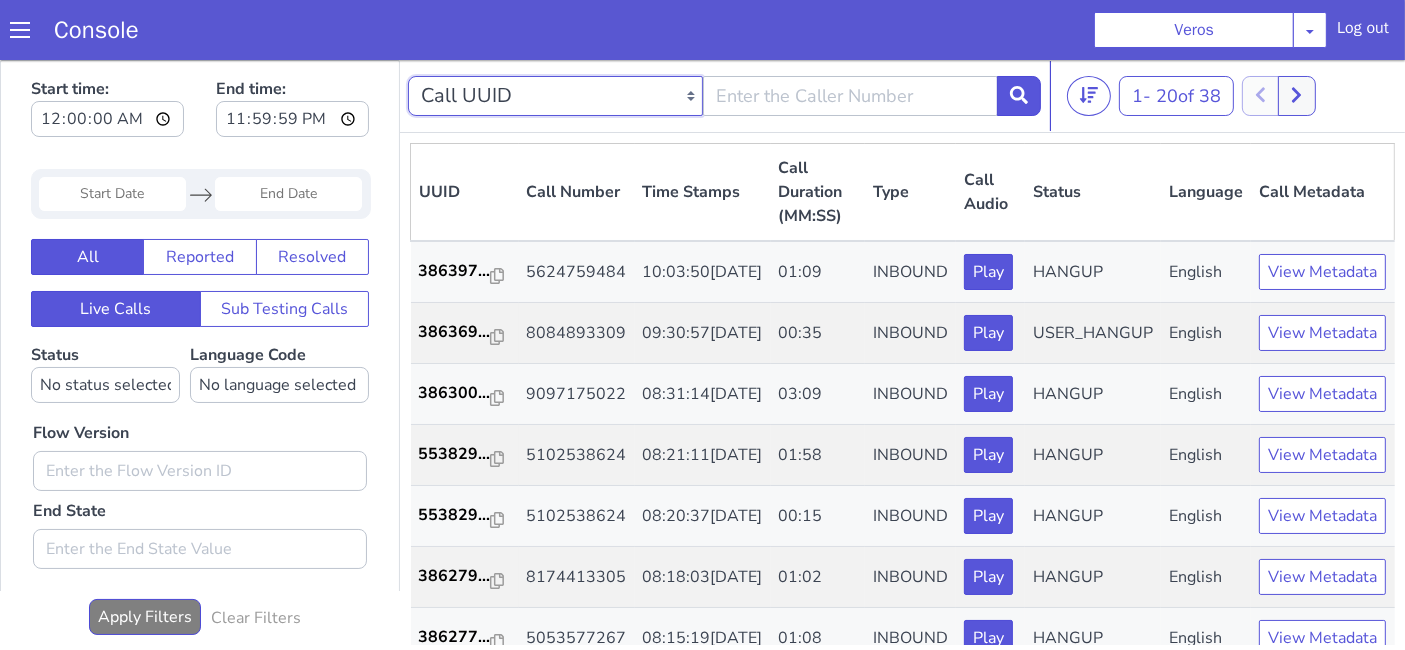 click on "Caller Number Call UUID Custom Parameter" at bounding box center (856, 995) 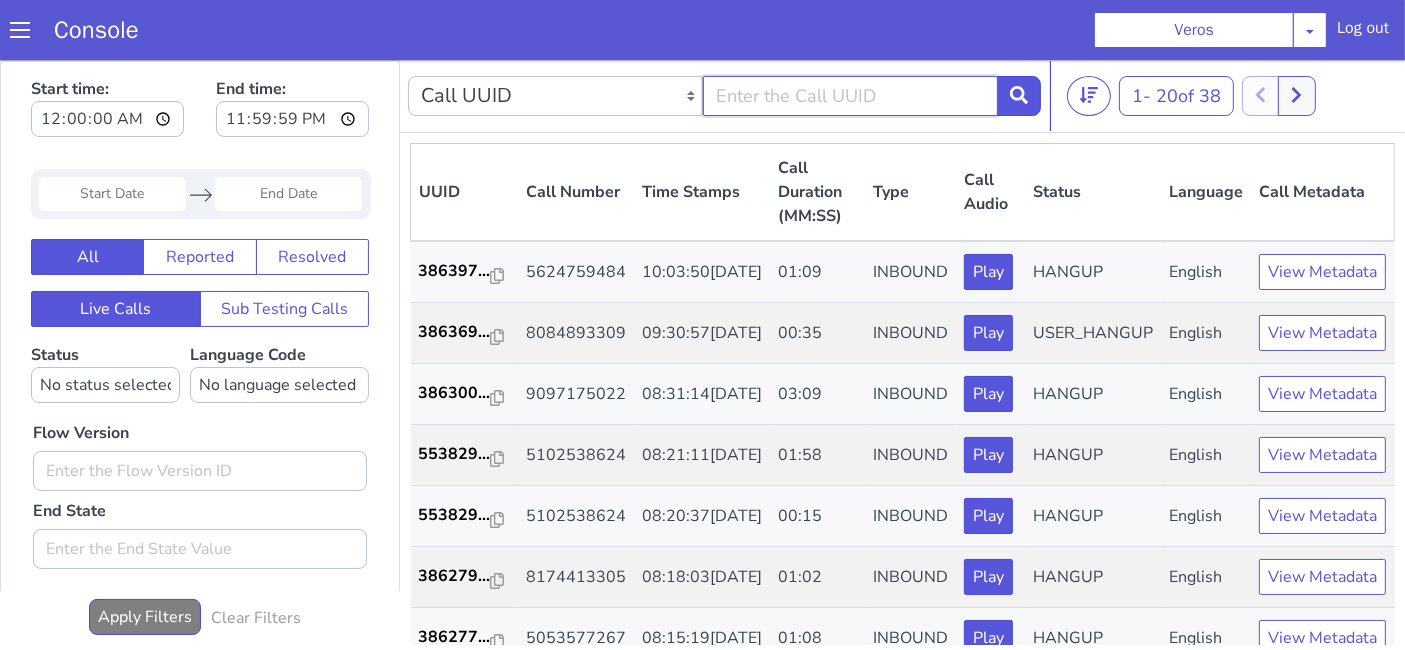 click at bounding box center (2054, 918) 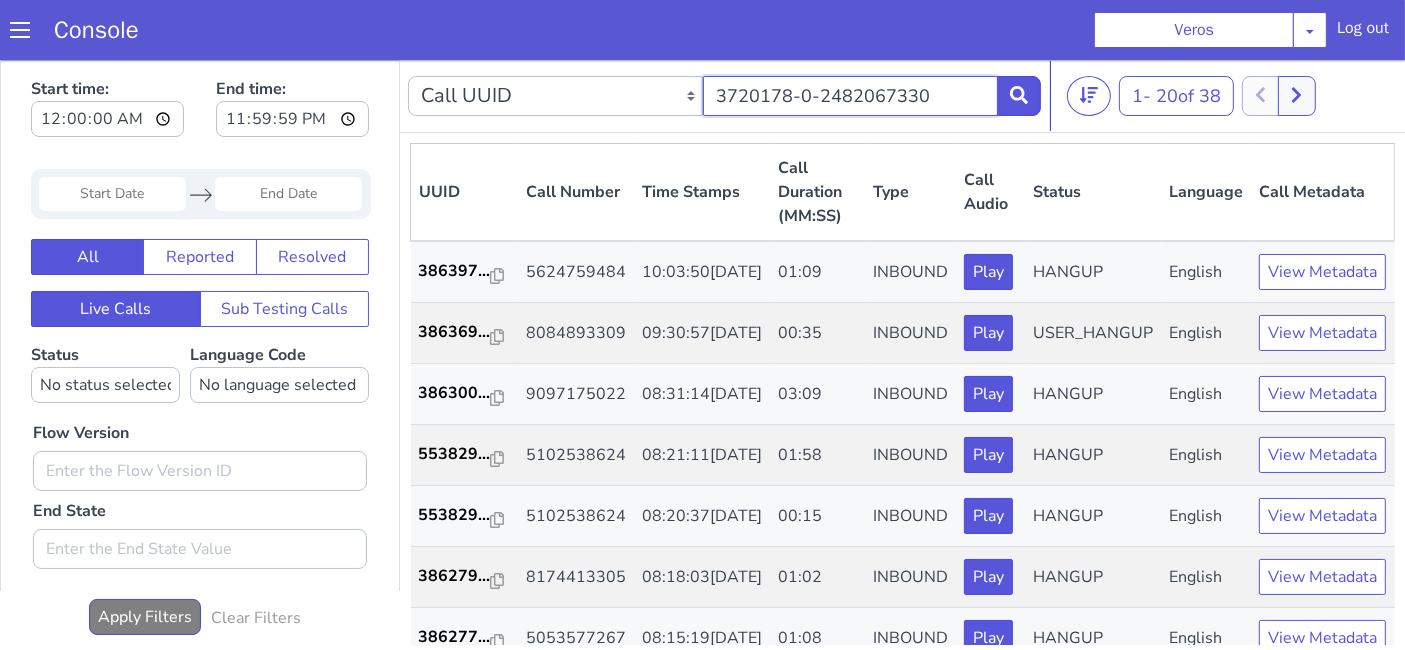click on "3720178-0-2482067330" at bounding box center [1460, 1106] 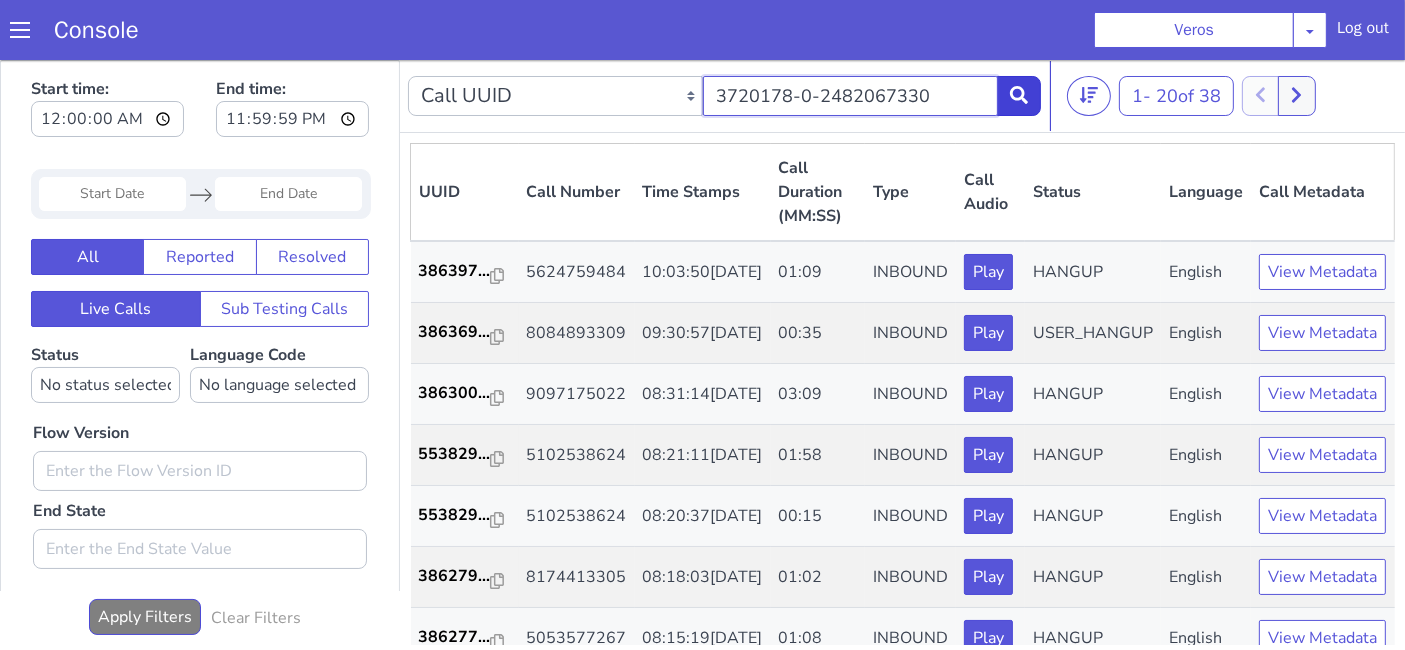 type on "3720178-0-2482067330" 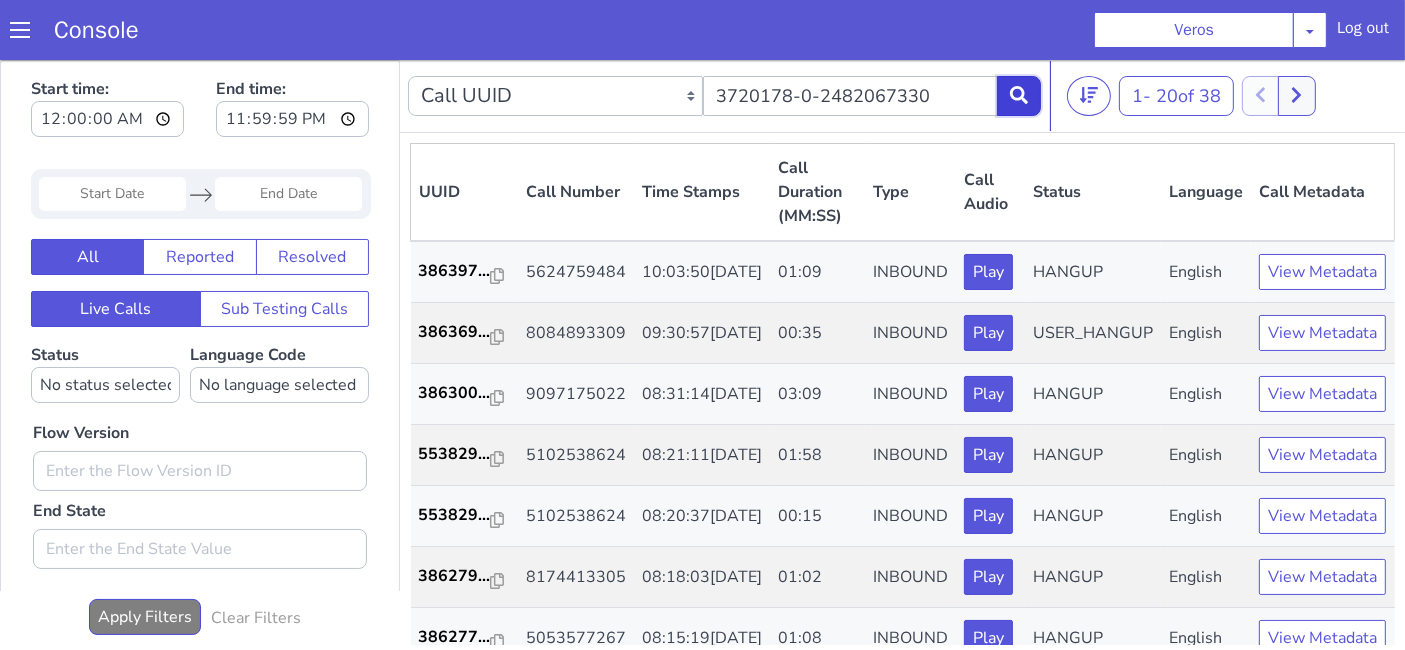 click 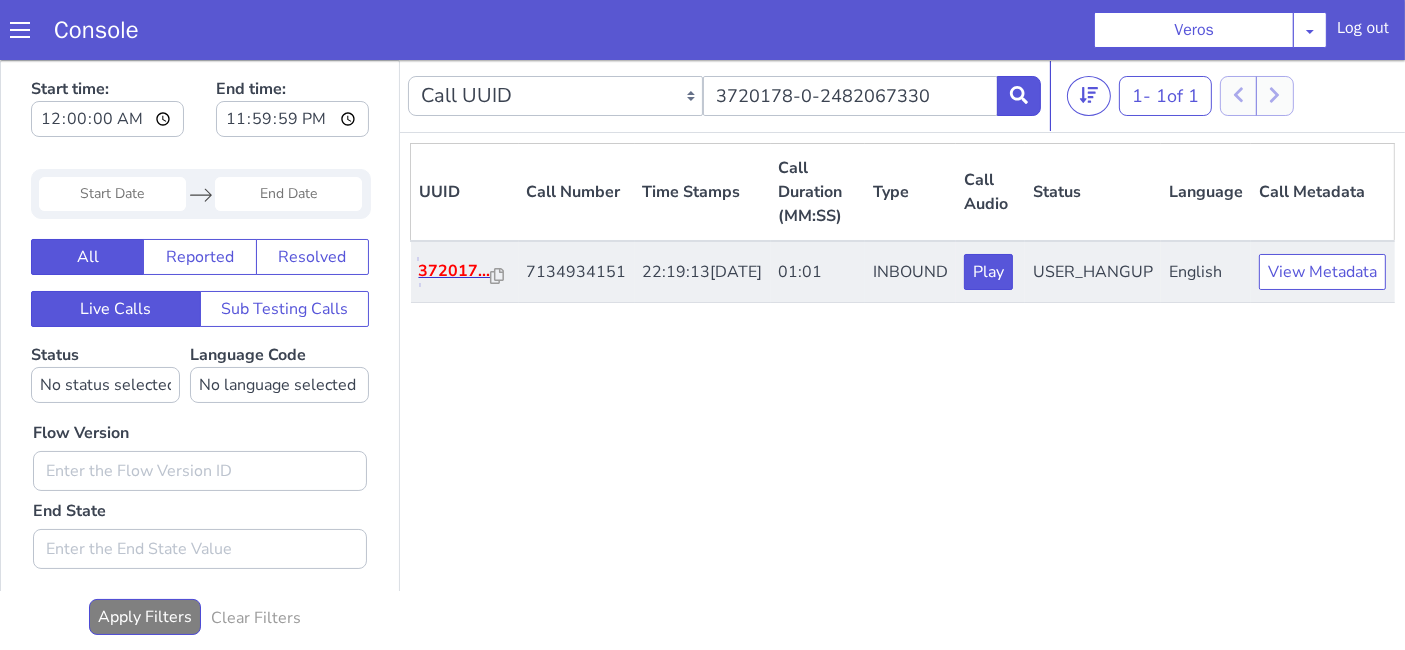 click on "372017..." at bounding box center (1885, 718) 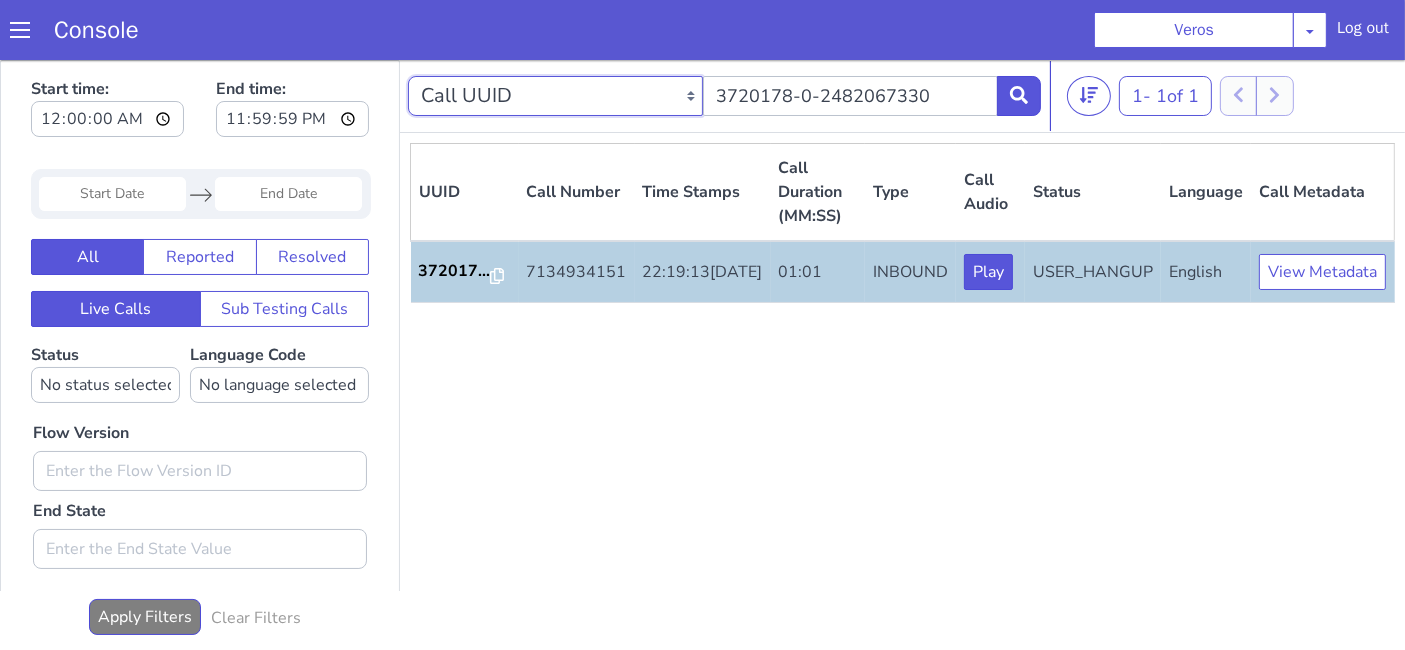 click on "Caller Number Call UUID Custom Parameter" at bounding box center [1831, -123] 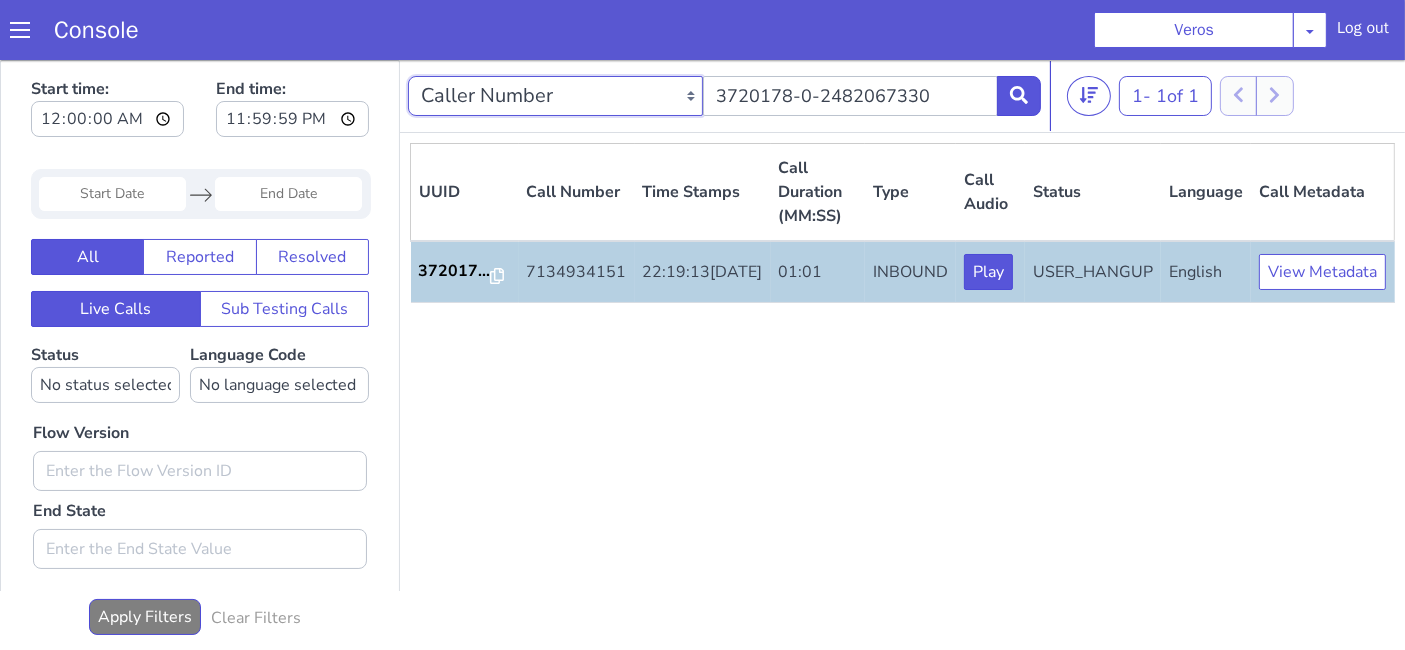 click on "Caller Number Call UUID Custom Parameter" at bounding box center [813, -244] 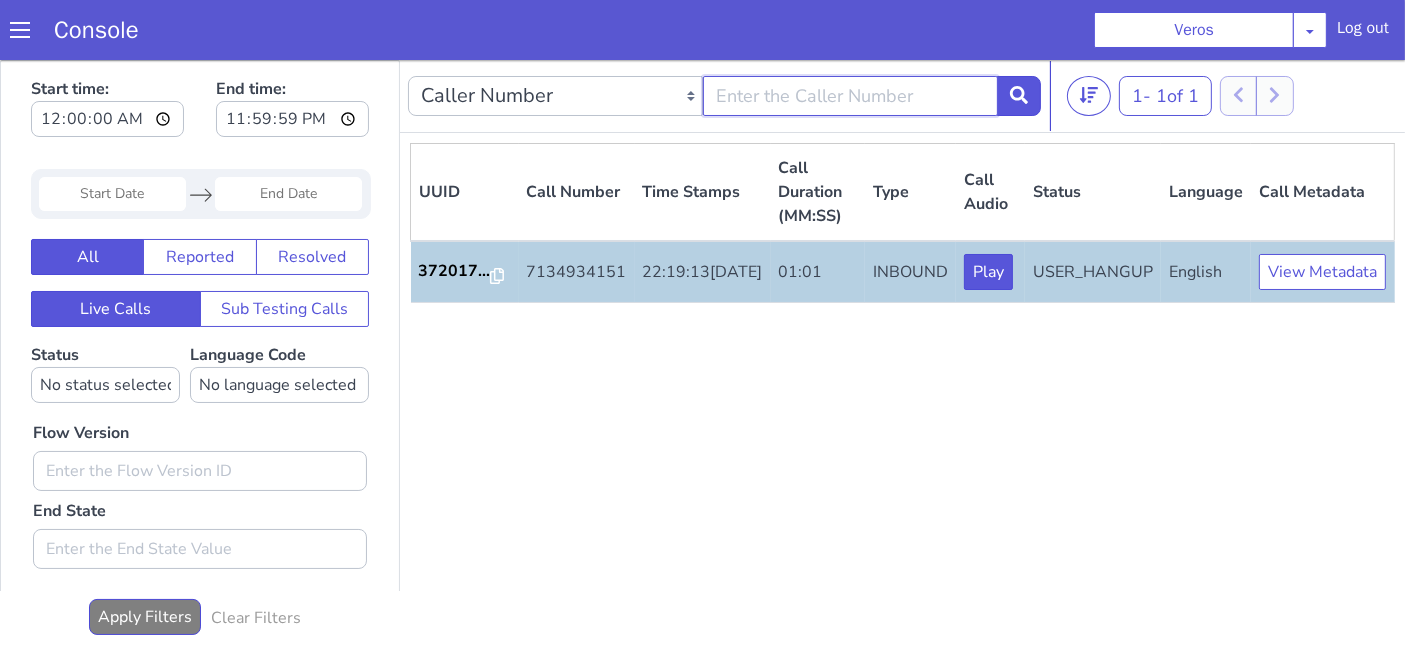 click at bounding box center [2214, 715] 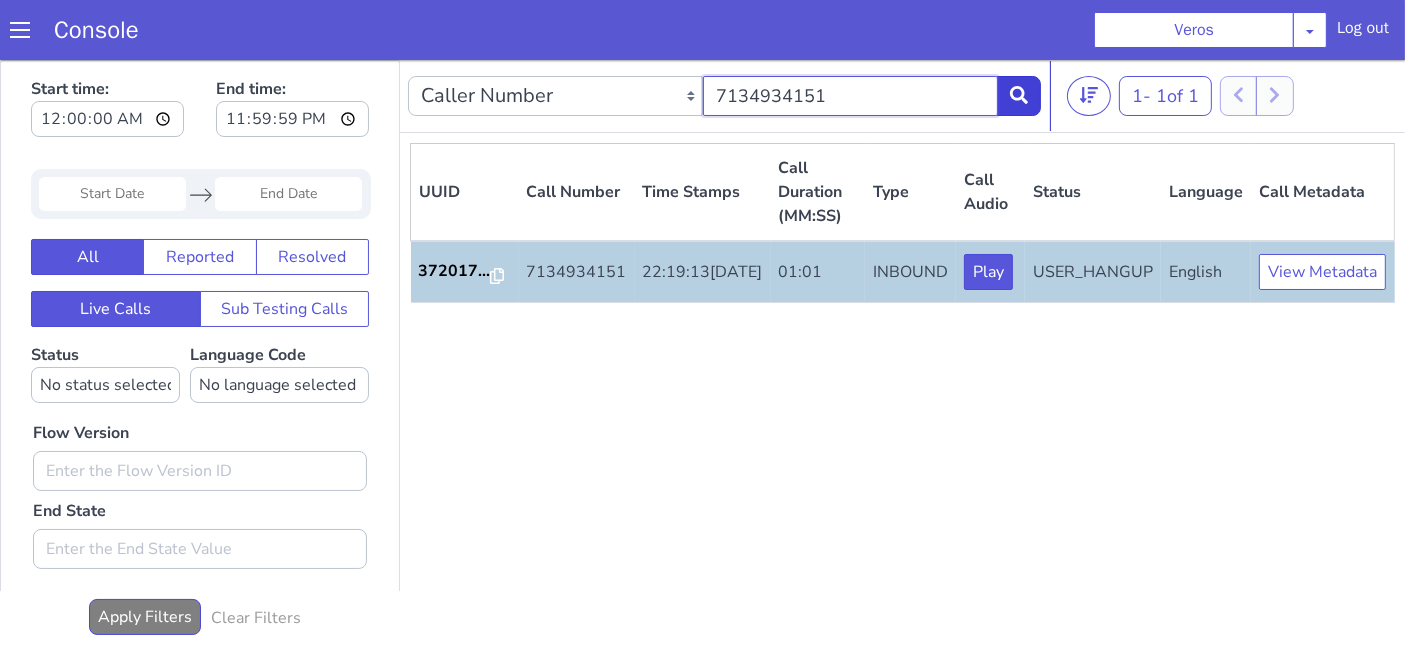type on "7134934151" 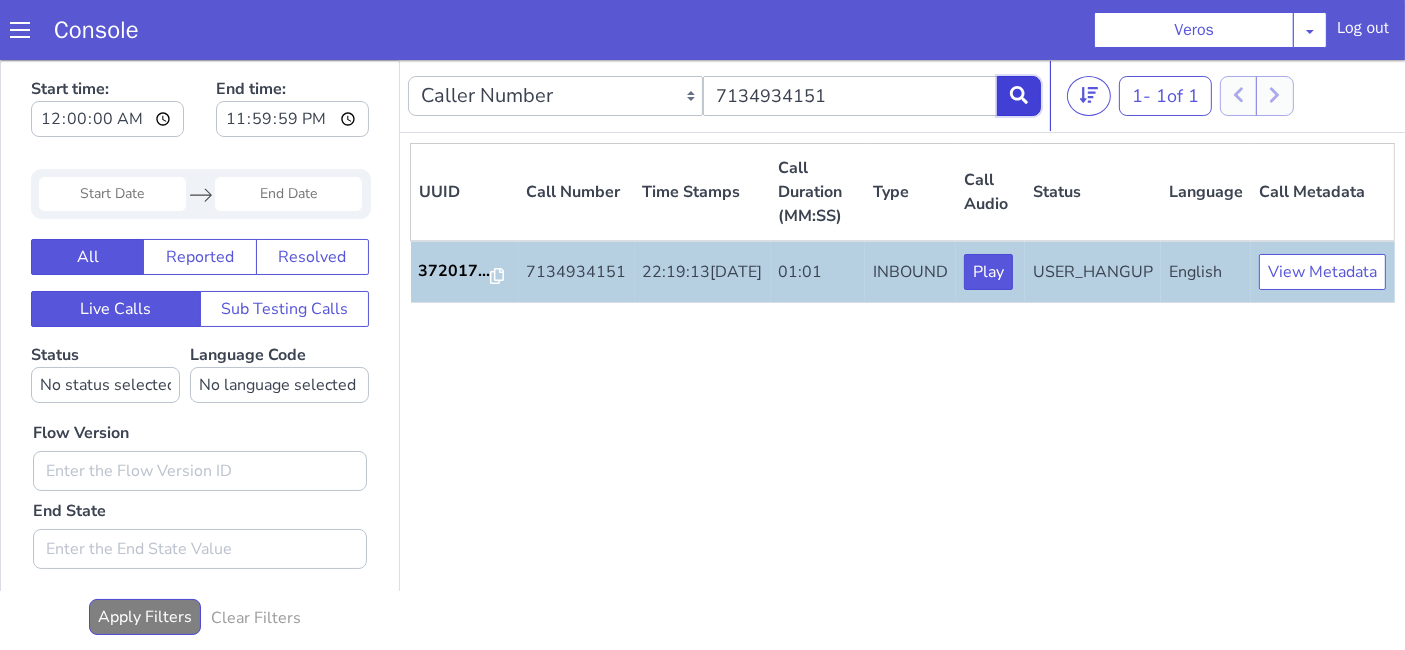 click at bounding box center (2357, -38) 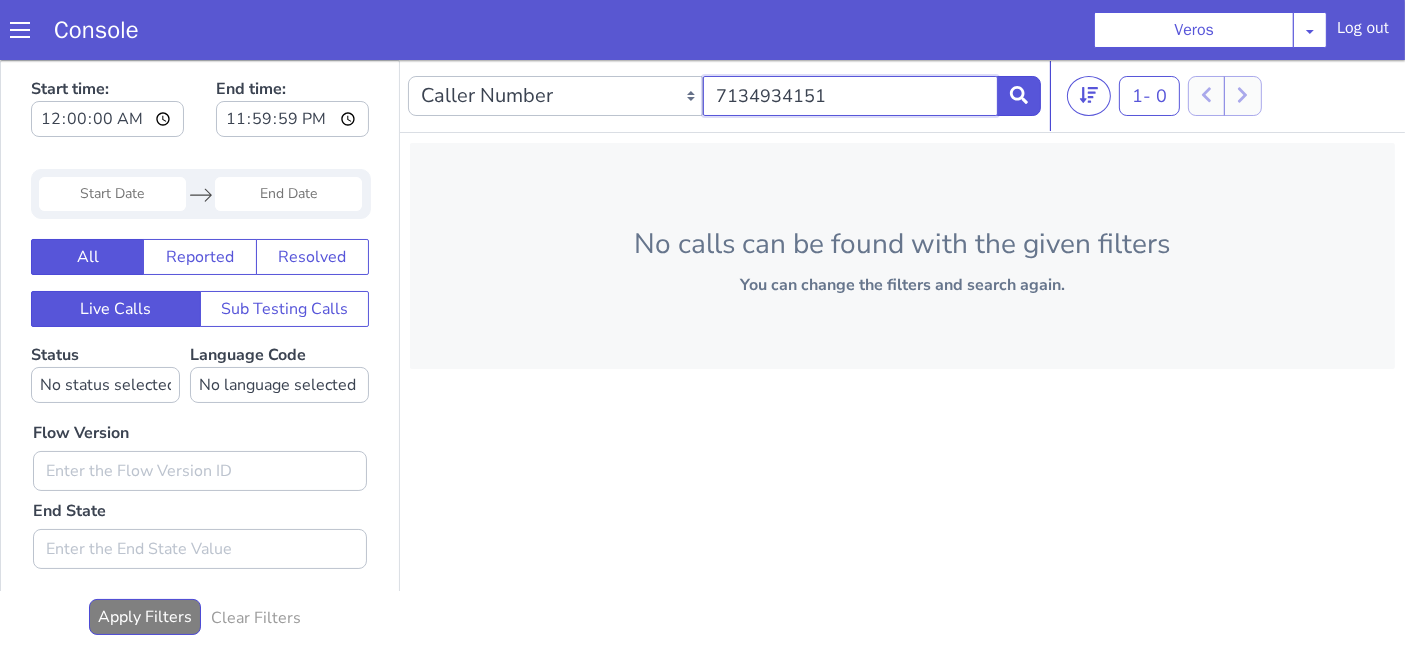 click on "7134934151" at bounding box center (973, -117) 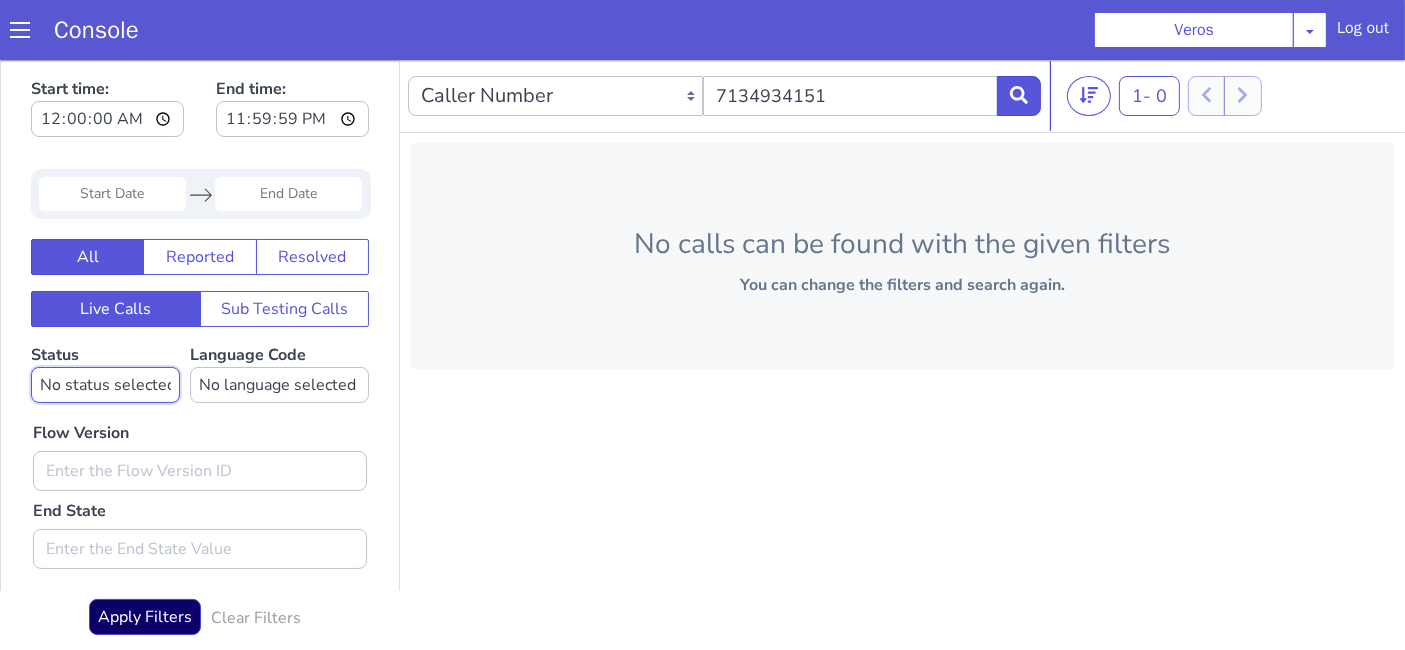 click on "No status selected HANGUP USER_HANGUP TRANSFER UNKNOWN" at bounding box center (1224, 26) 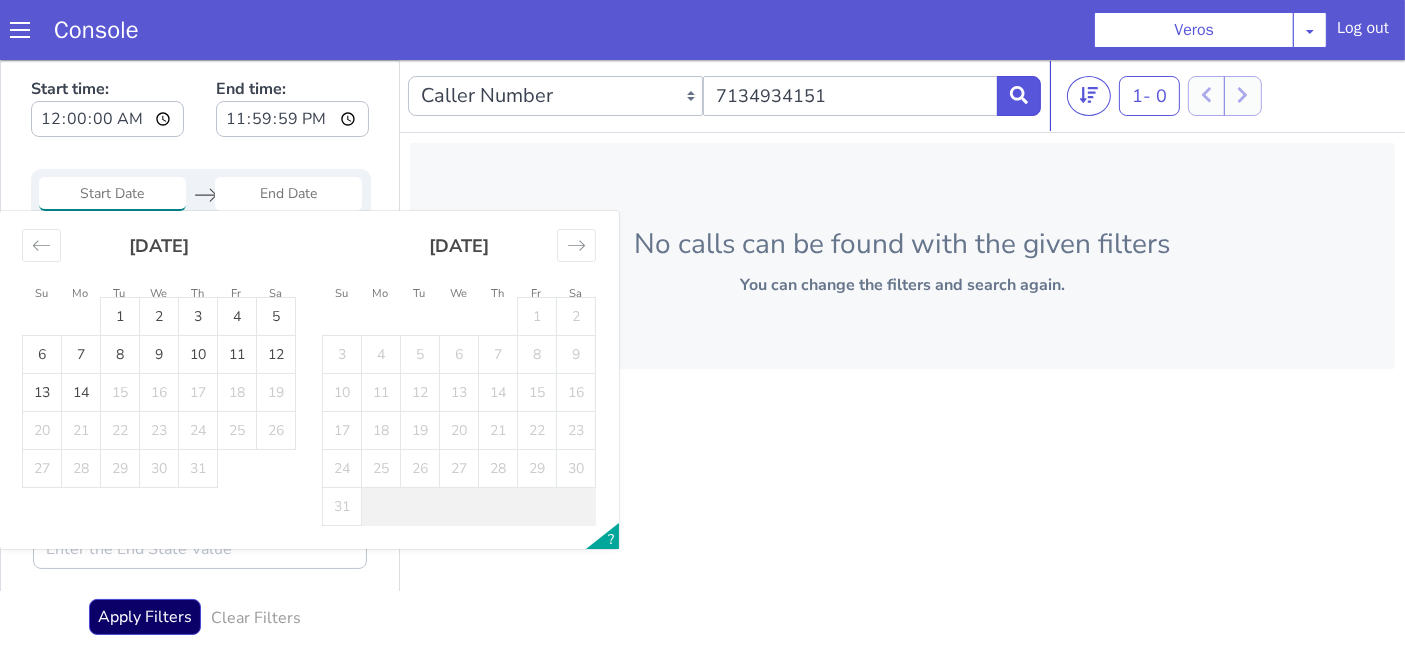 click at bounding box center [1231, -165] 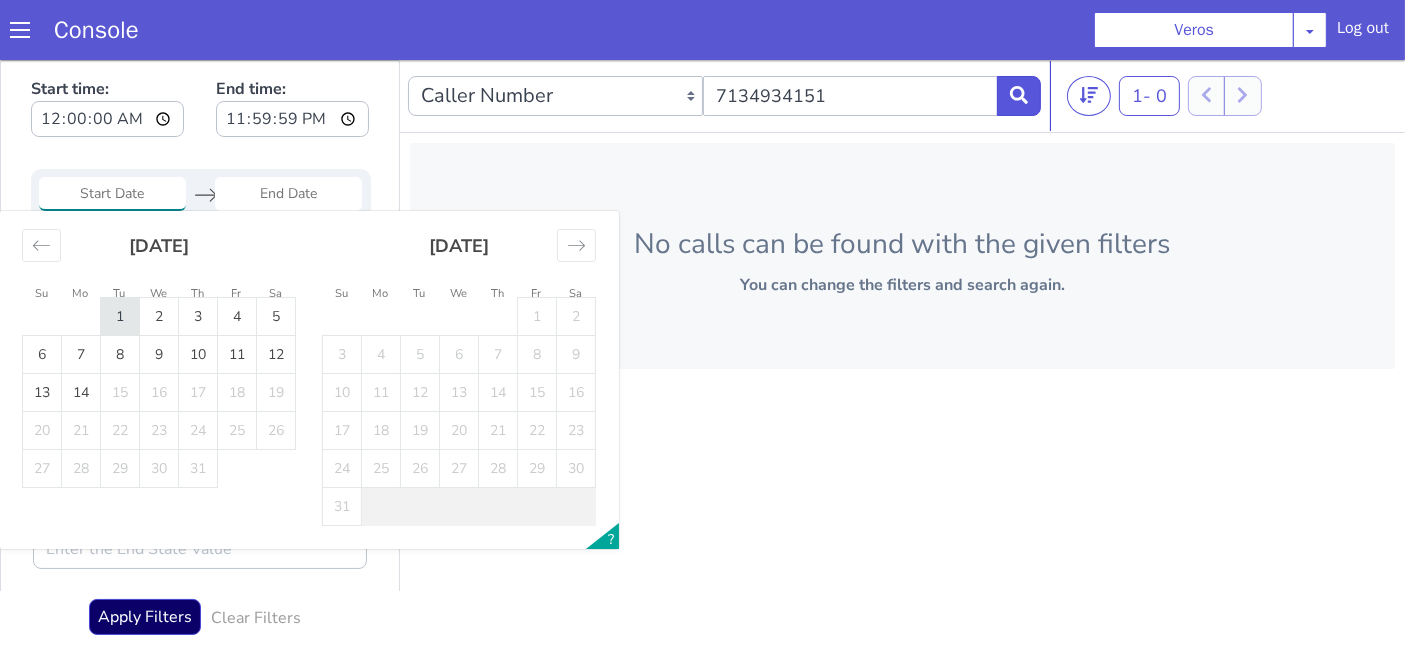click on "1" at bounding box center [1543, 372] 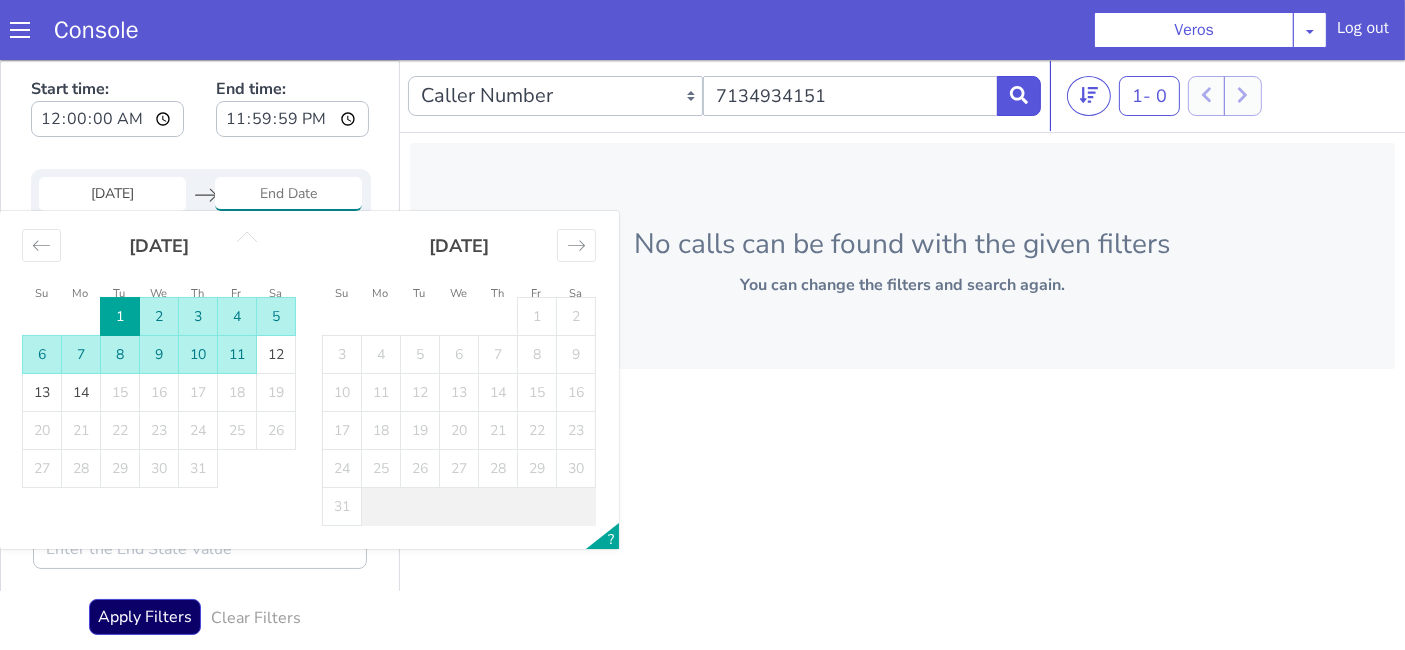 click on "11" at bounding box center (1690, 610) 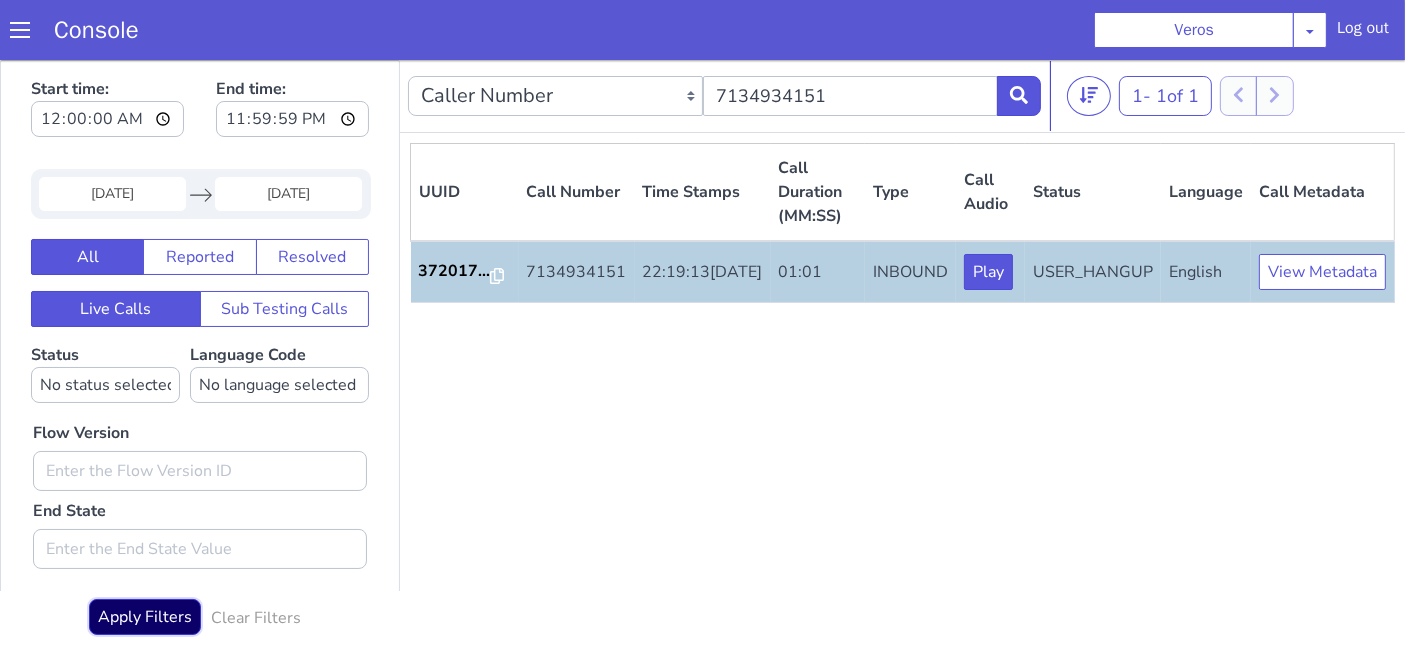 click on "Apply Filters" at bounding box center (1350, 1439) 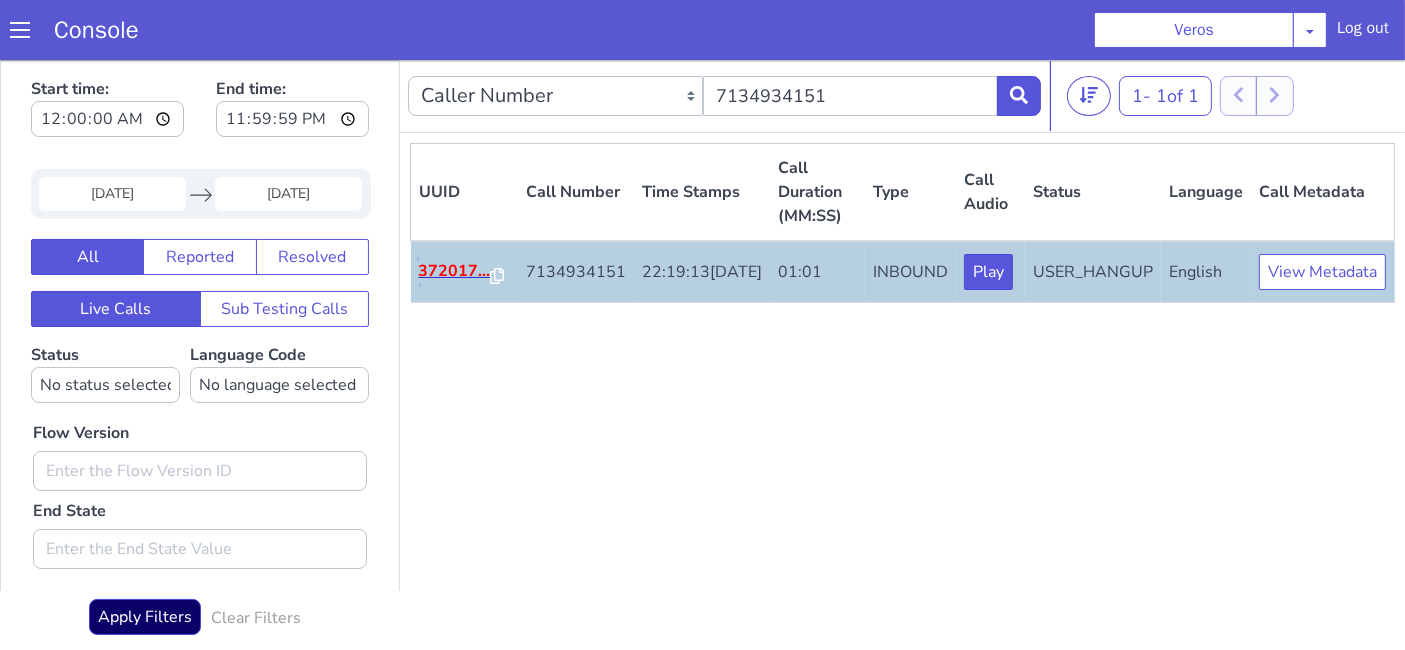 click on "372017..." at bounding box center [1902, 624] 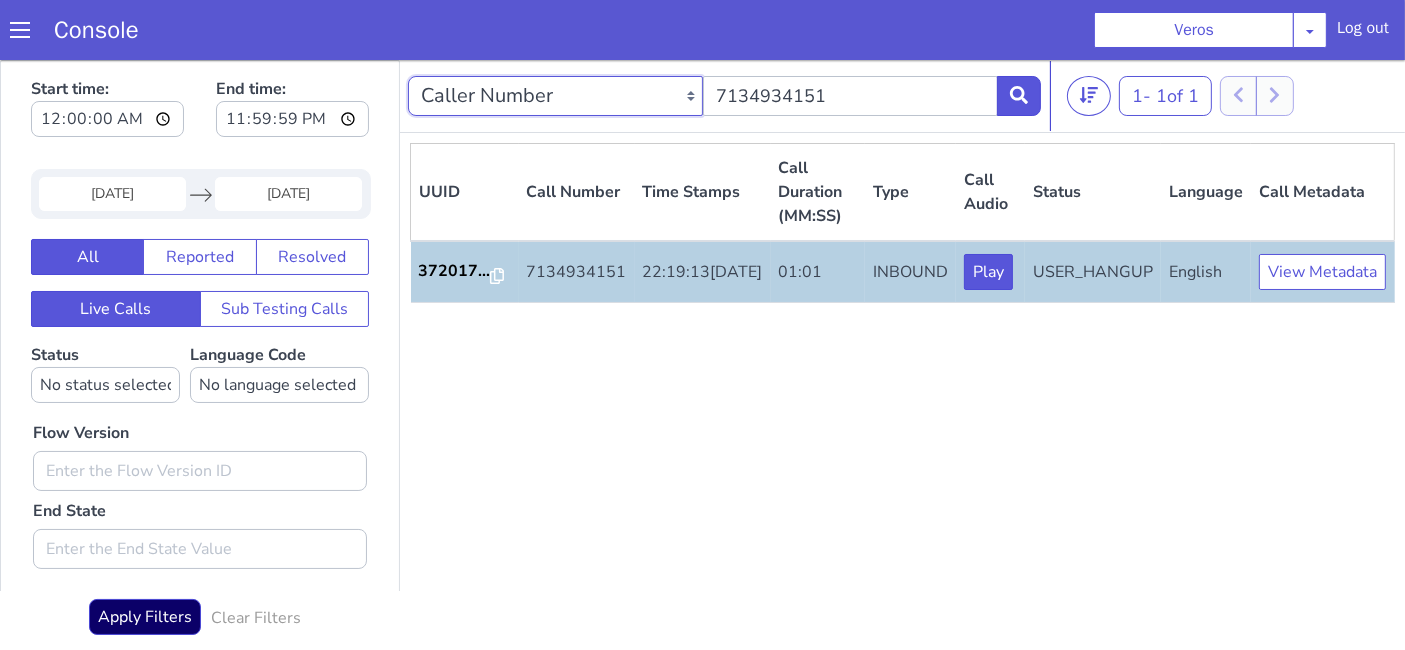 click on "Caller Number Call UUID Custom Parameter" at bounding box center [1563, 1046] 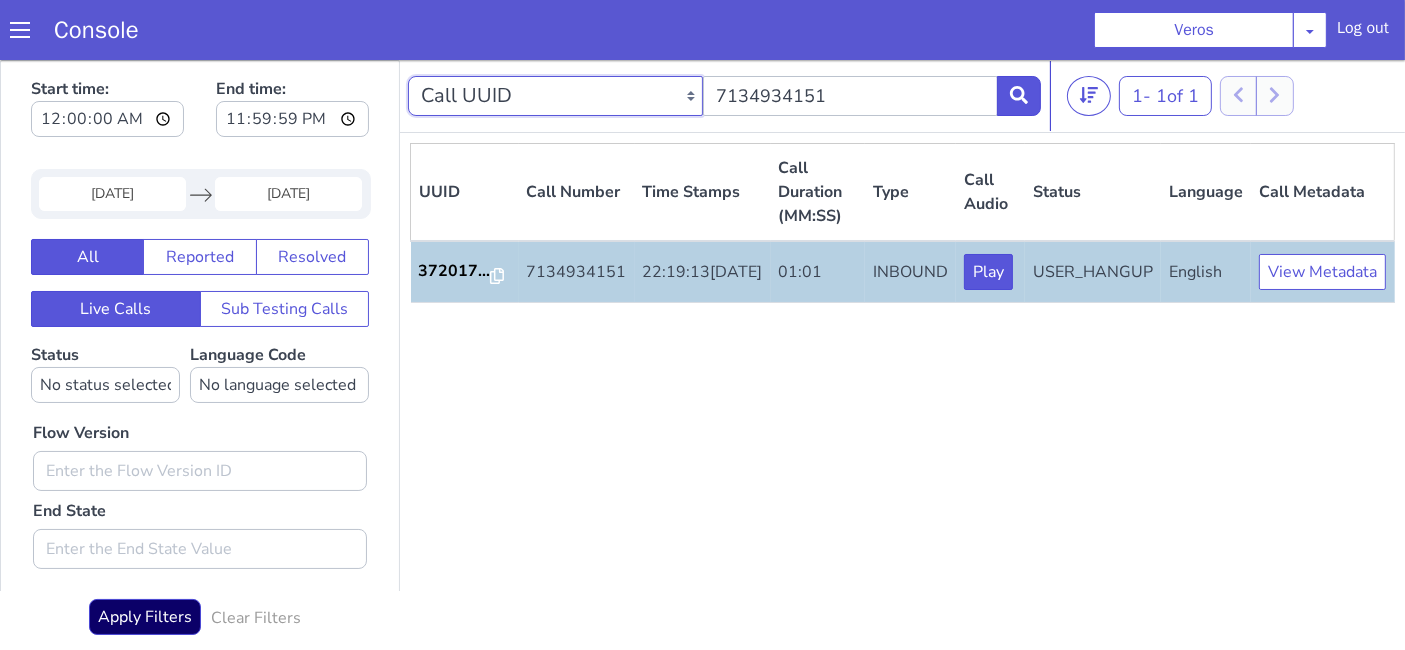 click on "Caller Number Call UUID Custom Parameter" at bounding box center (1019, -351) 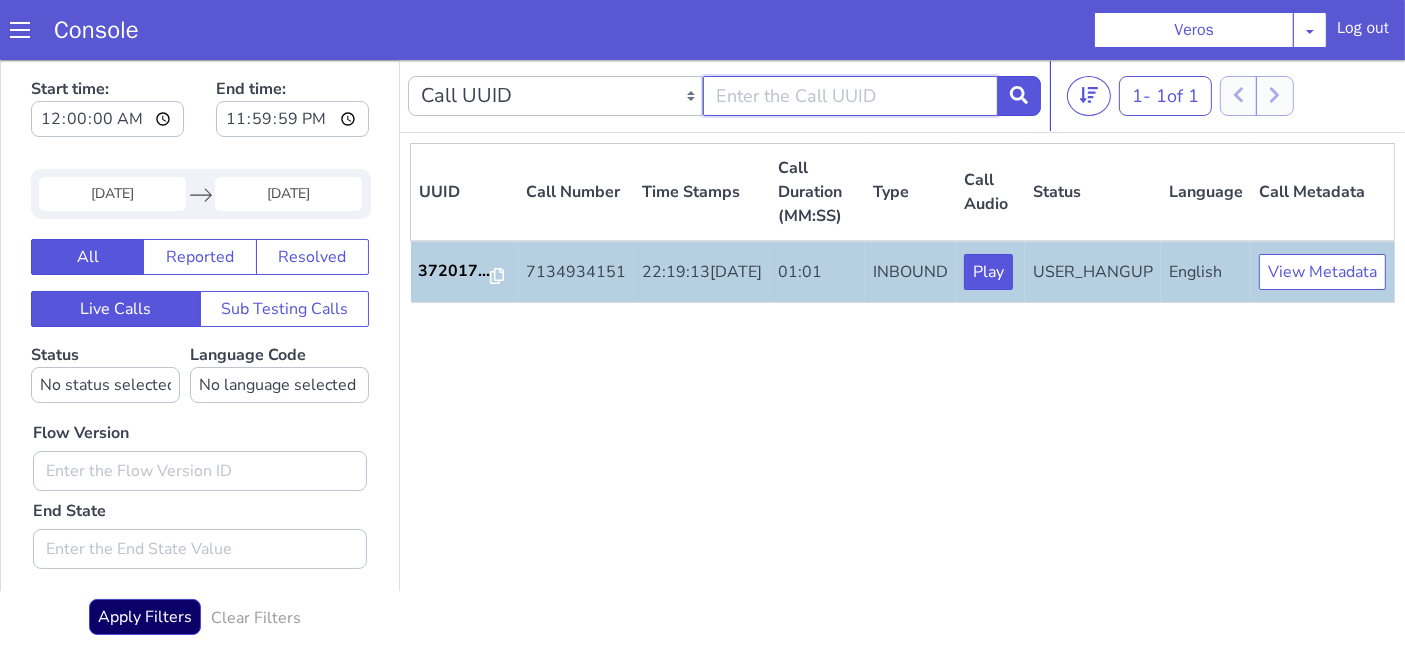 click at bounding box center (1314, -351) 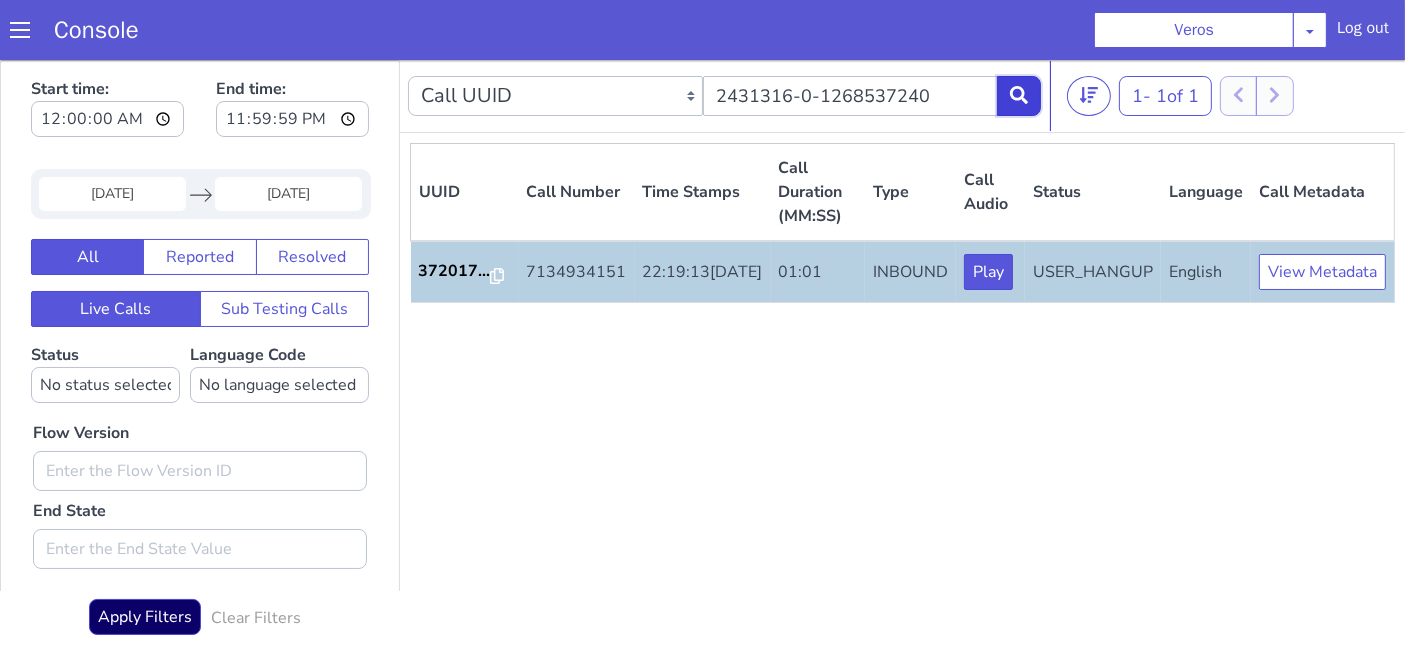 click at bounding box center (1755, -389) 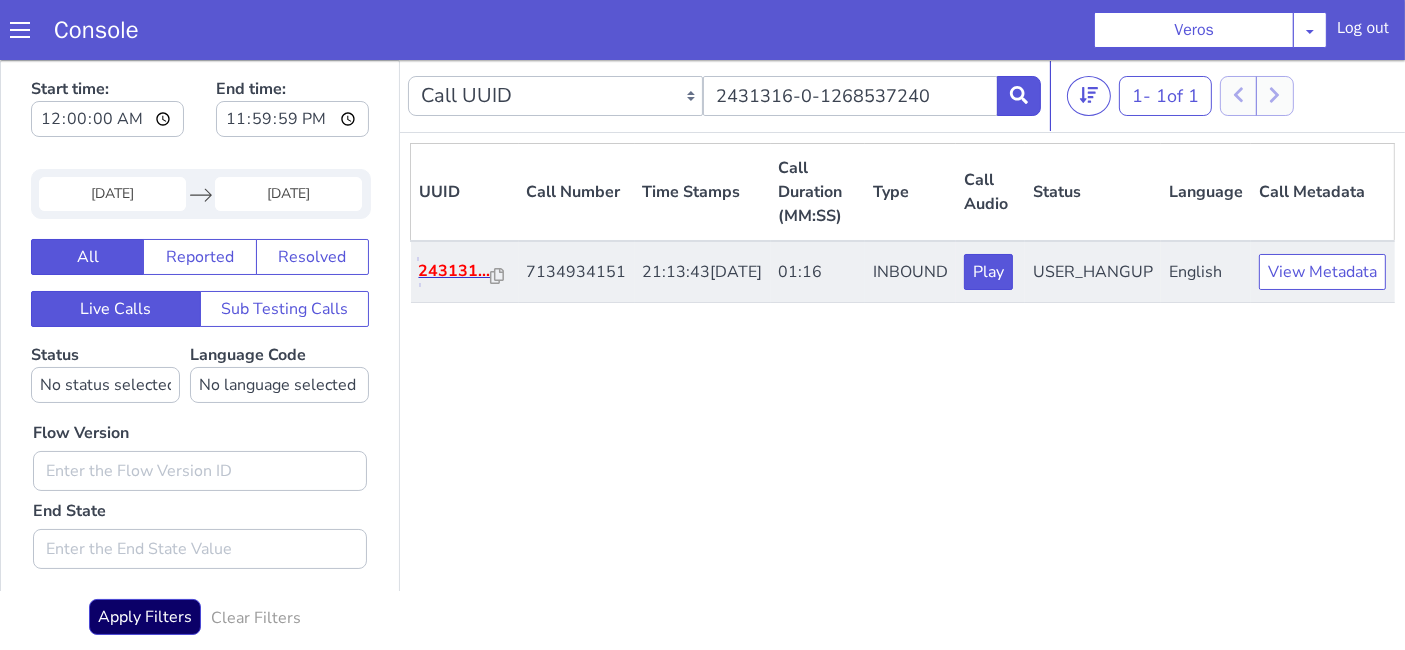 click on "243131..." at bounding box center (1095, -212) 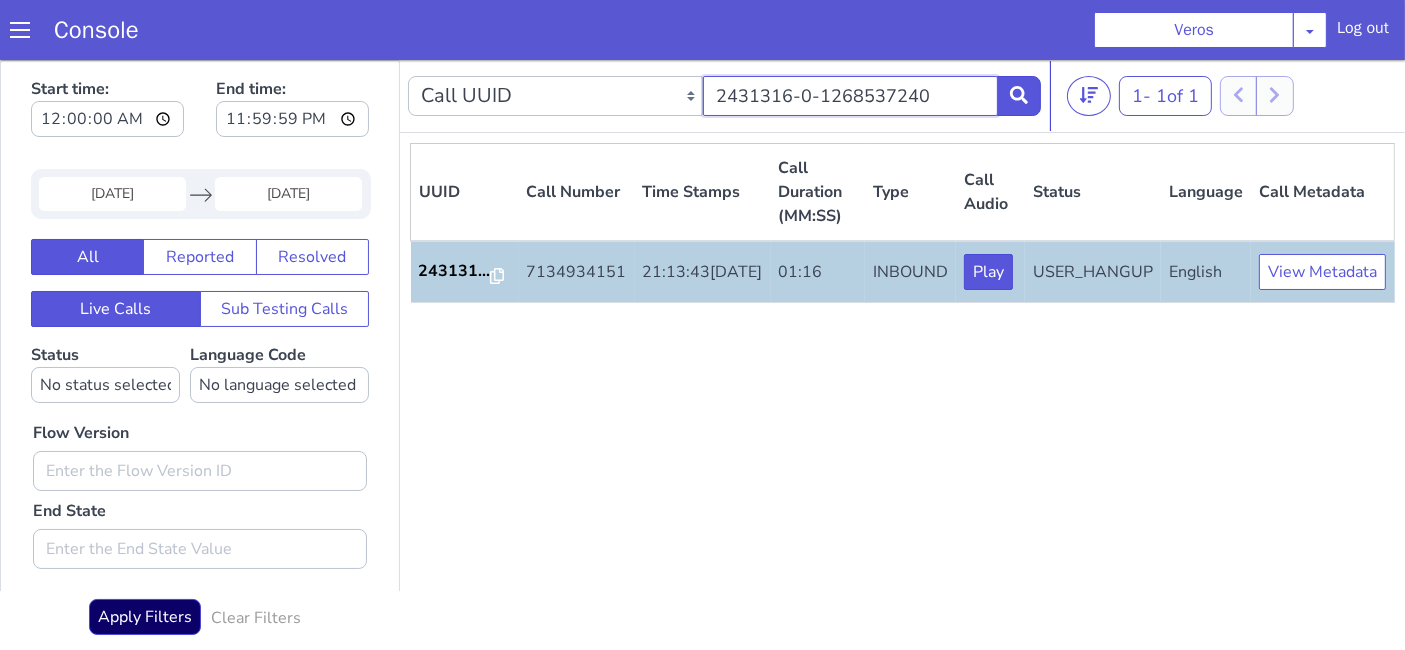 click on "2431316-0-1268537240" at bounding box center (2273, 151) 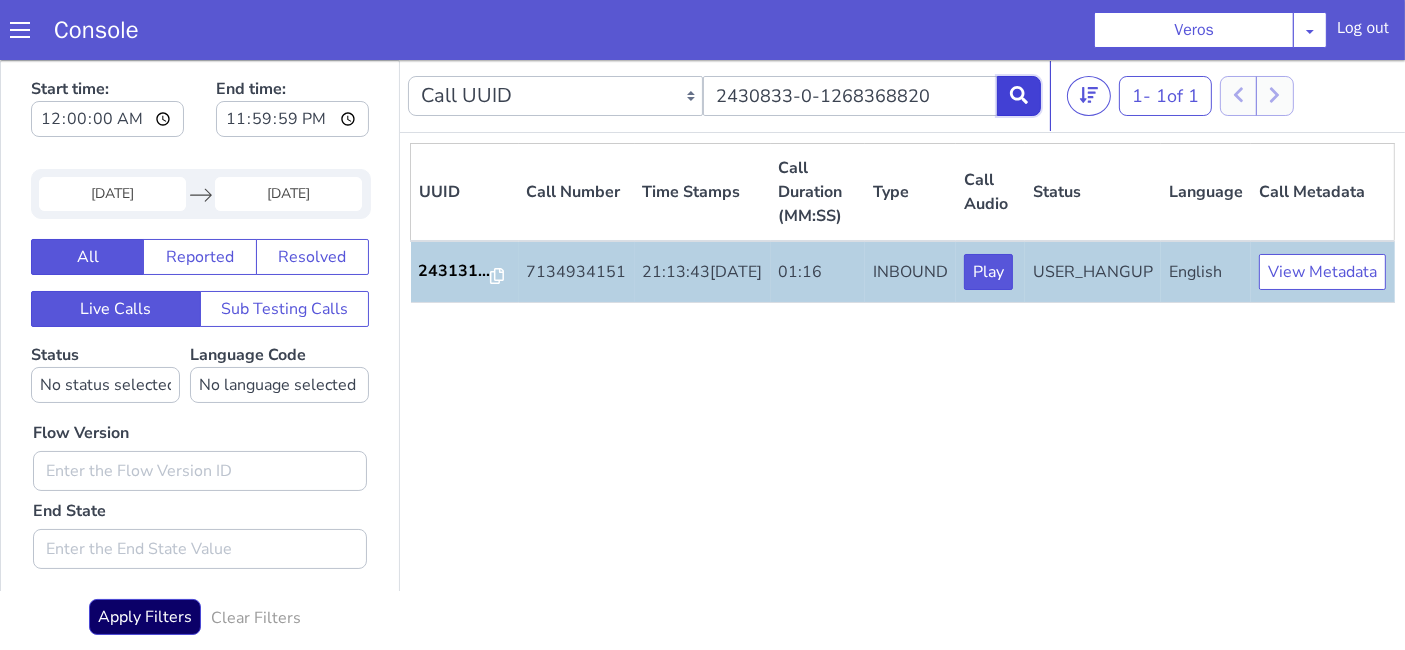 click 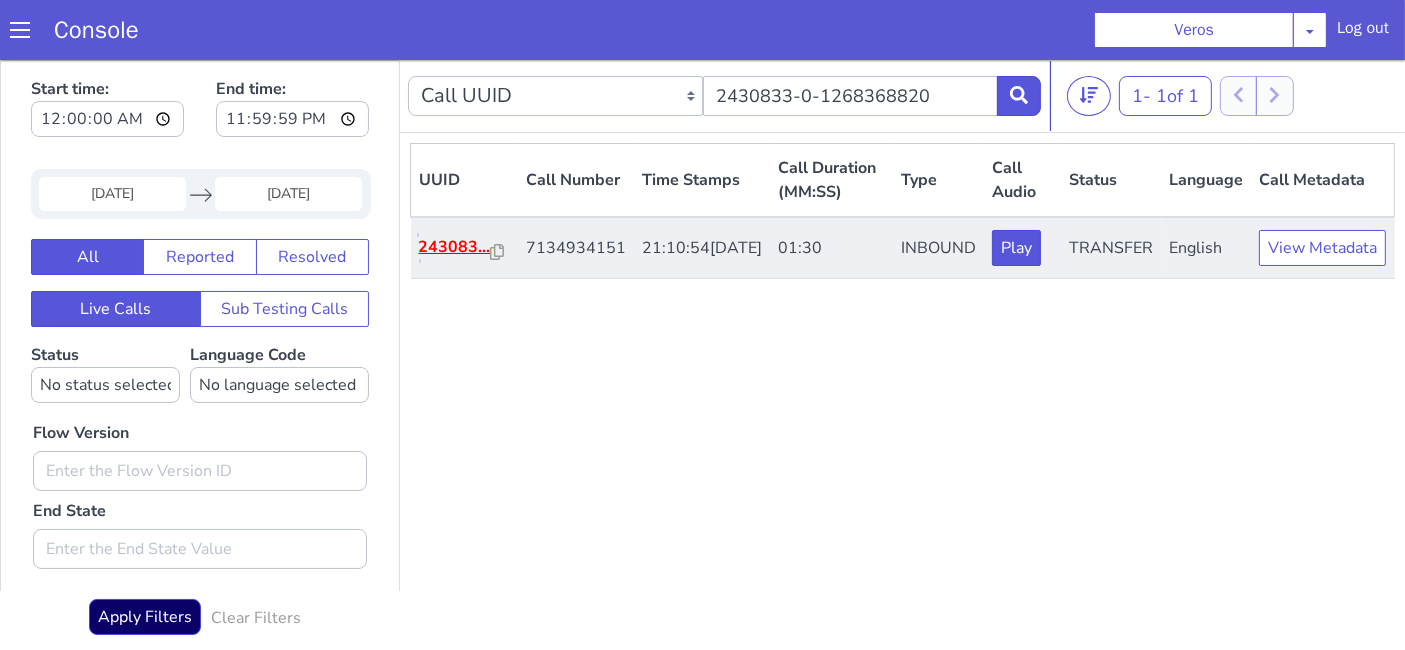 click on "243083..." at bounding box center (1004, -223) 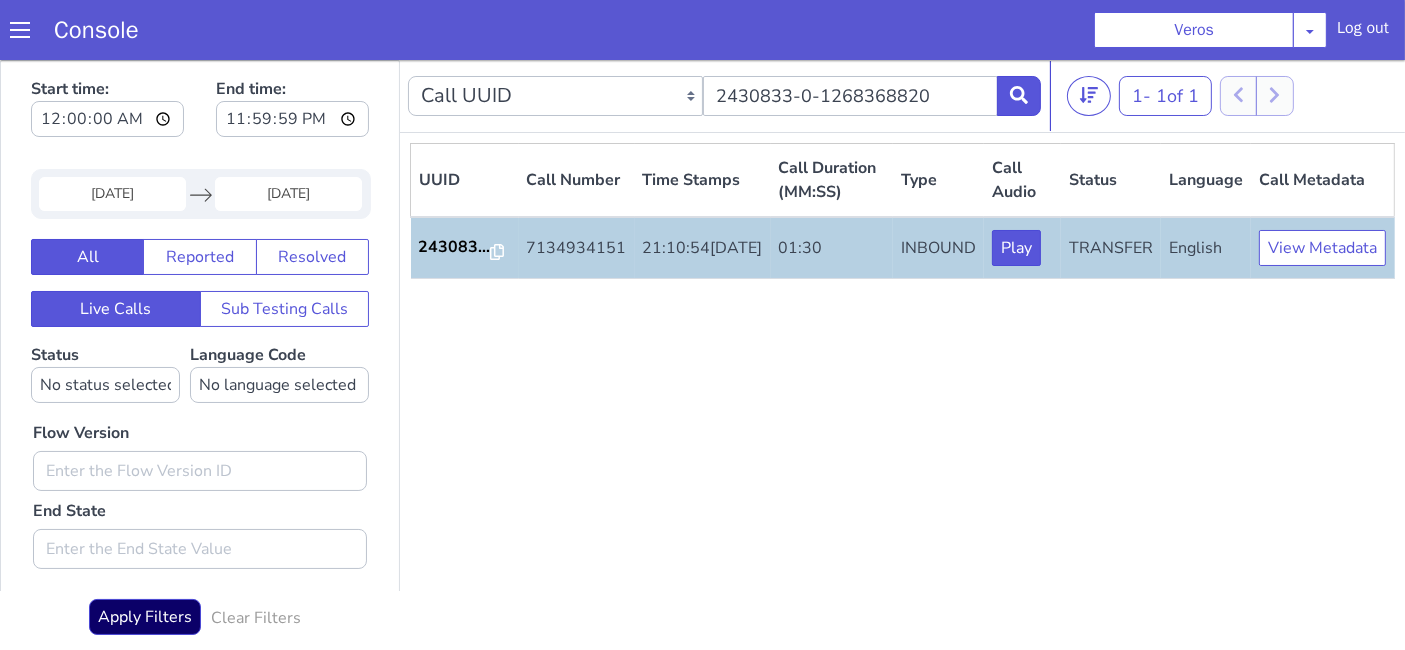 click on "Caller Number Call UUID Custom Parameter 2430833-0-1268368820" at bounding box center (1111, -320) 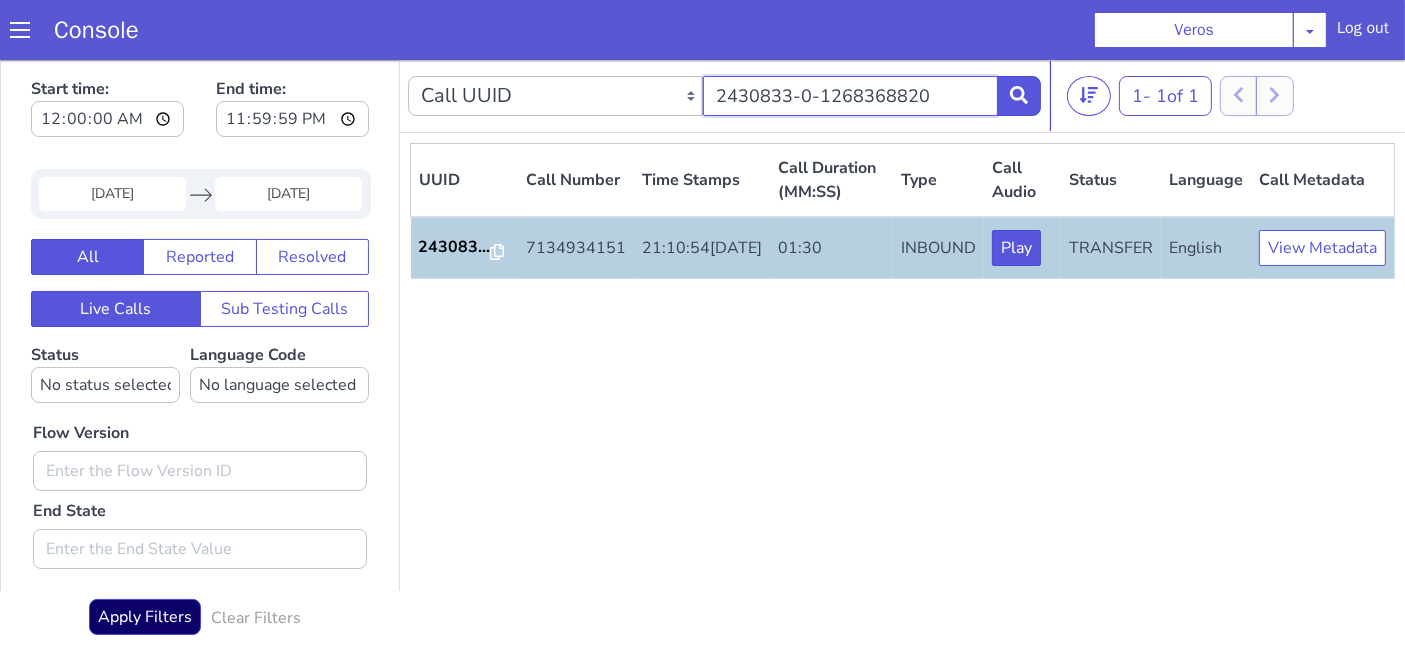 click on "2430833-0-1268368820" at bounding box center (1490, -387) 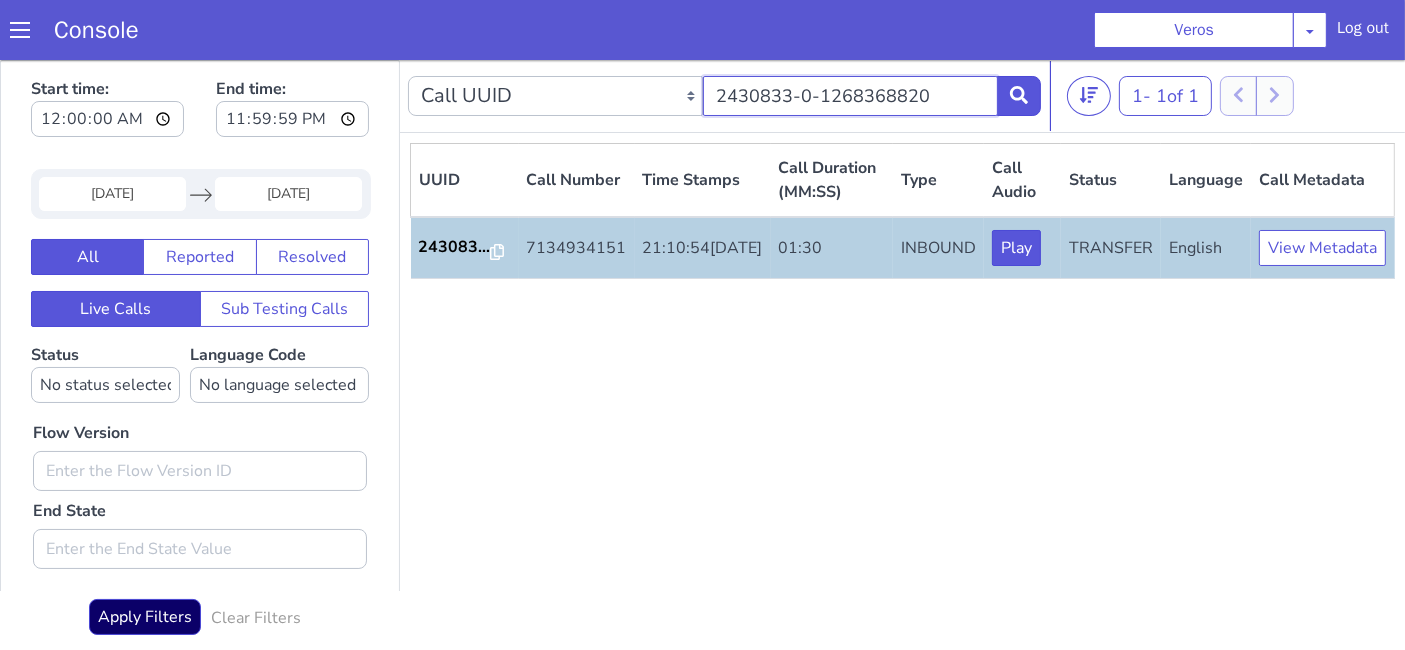 click on "2430833-0-1268368820" at bounding box center (1490, -387) 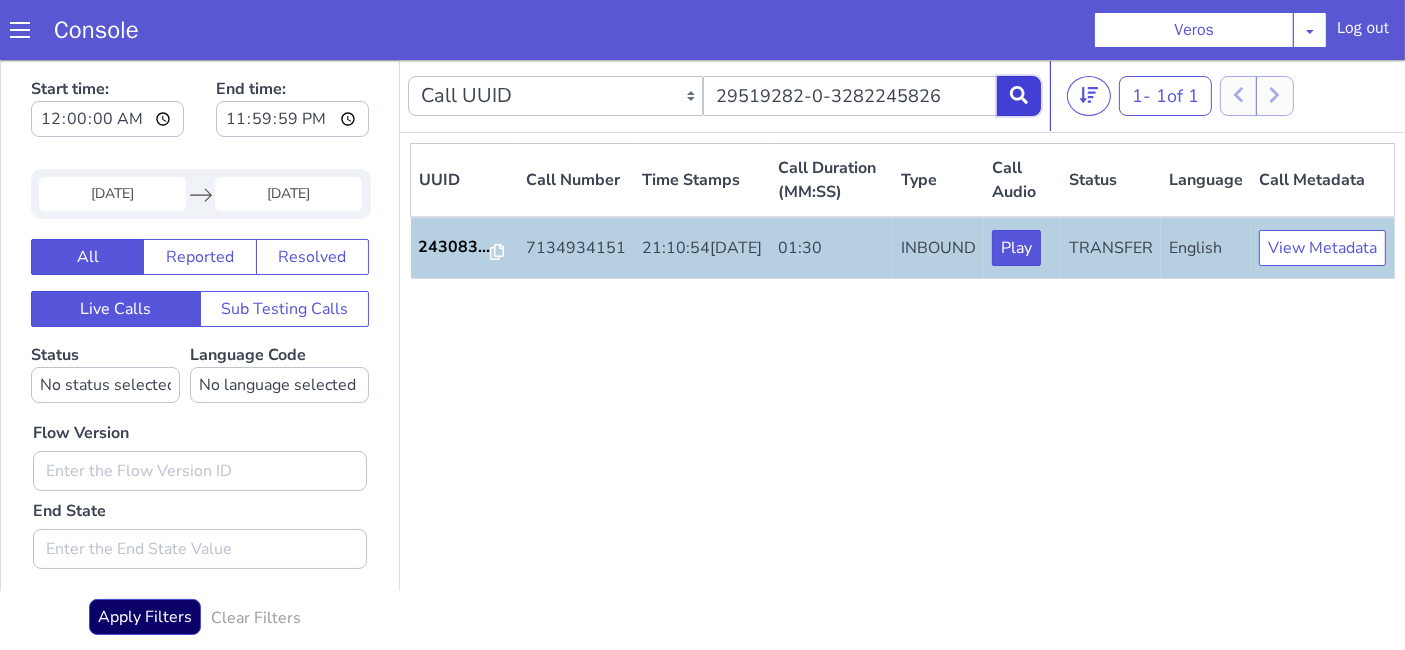 click 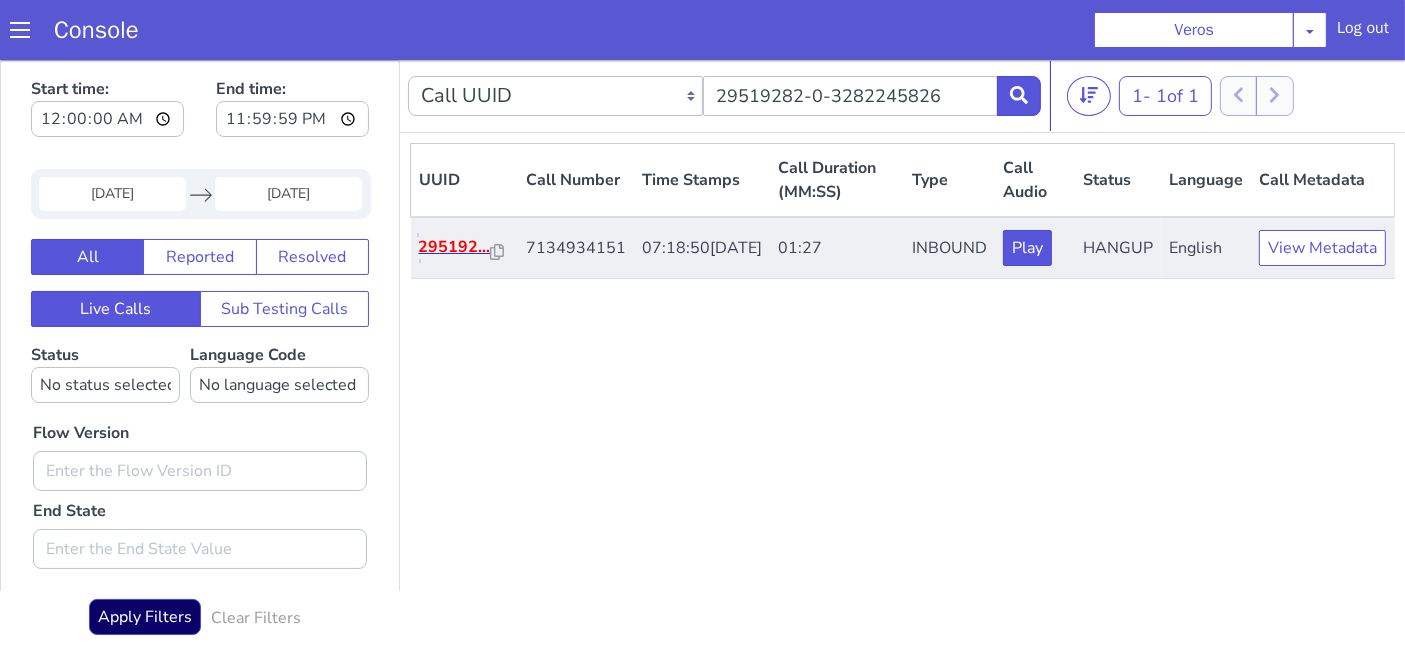 click on "295192..." at bounding box center (660, -50) 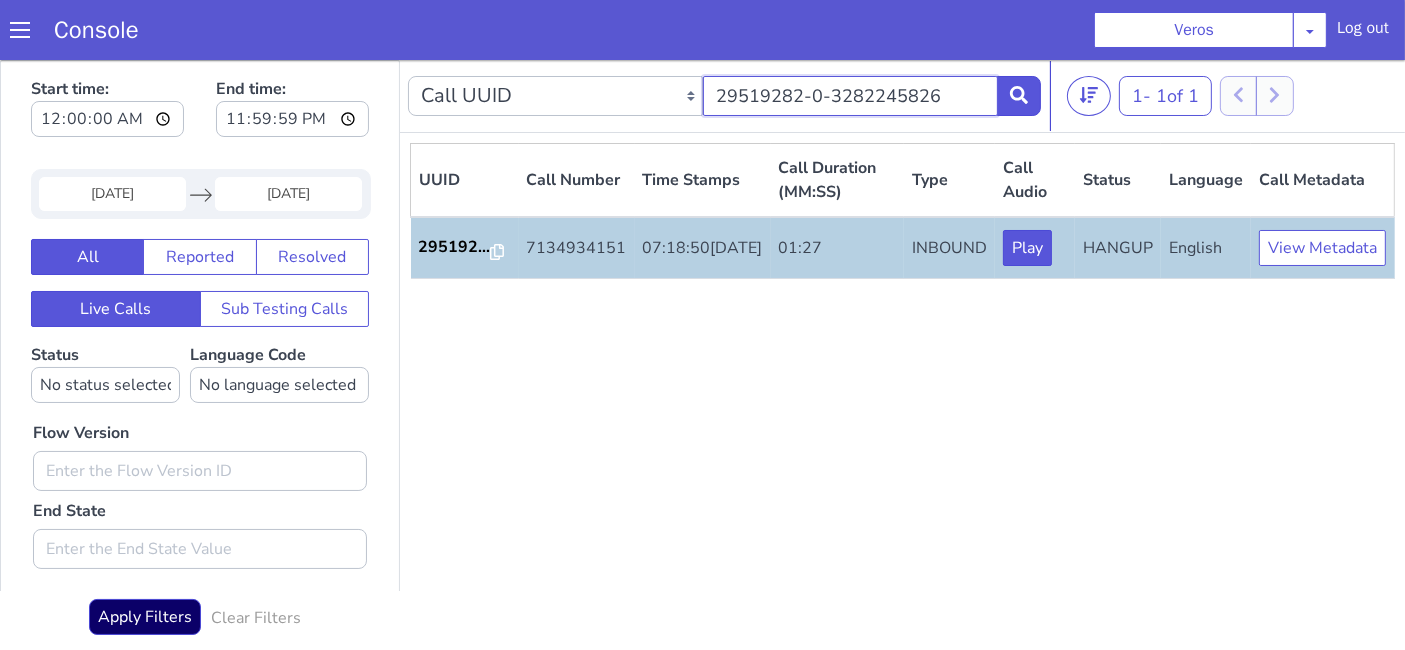 click on "29519282-0-3282245826" at bounding box center (1684, -378) 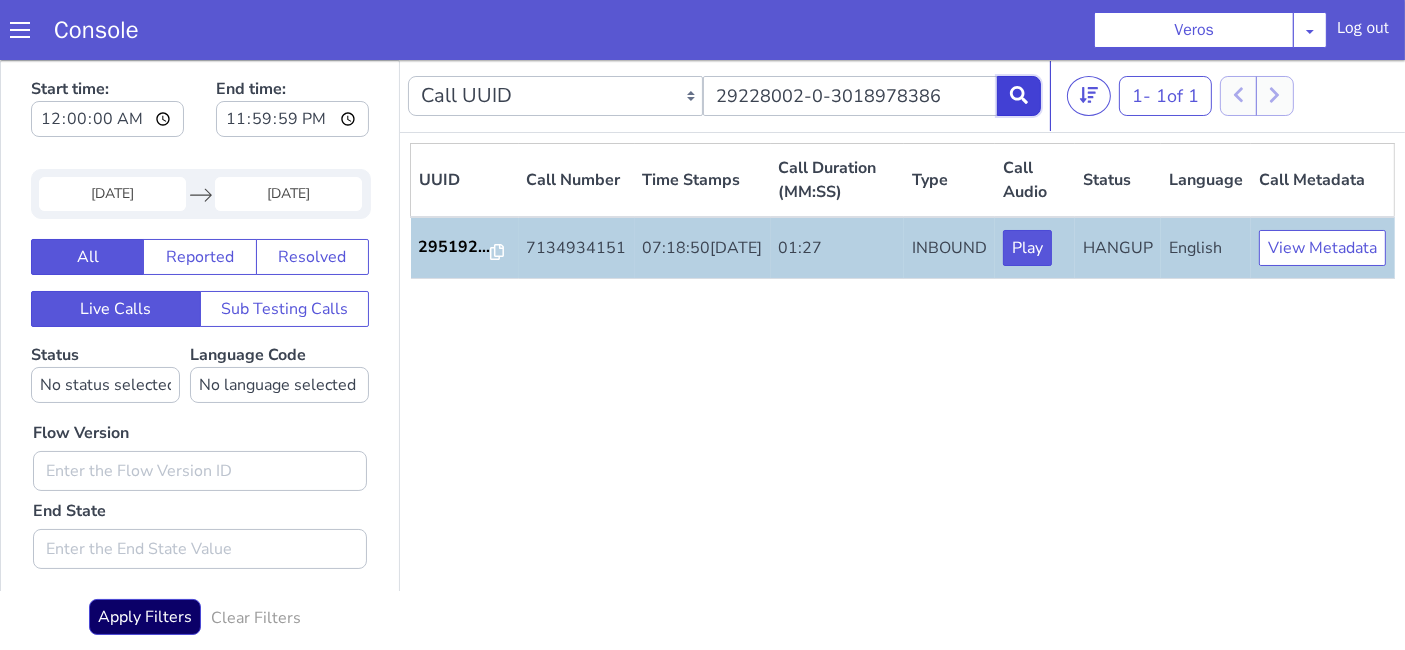 click at bounding box center (1277, -244) 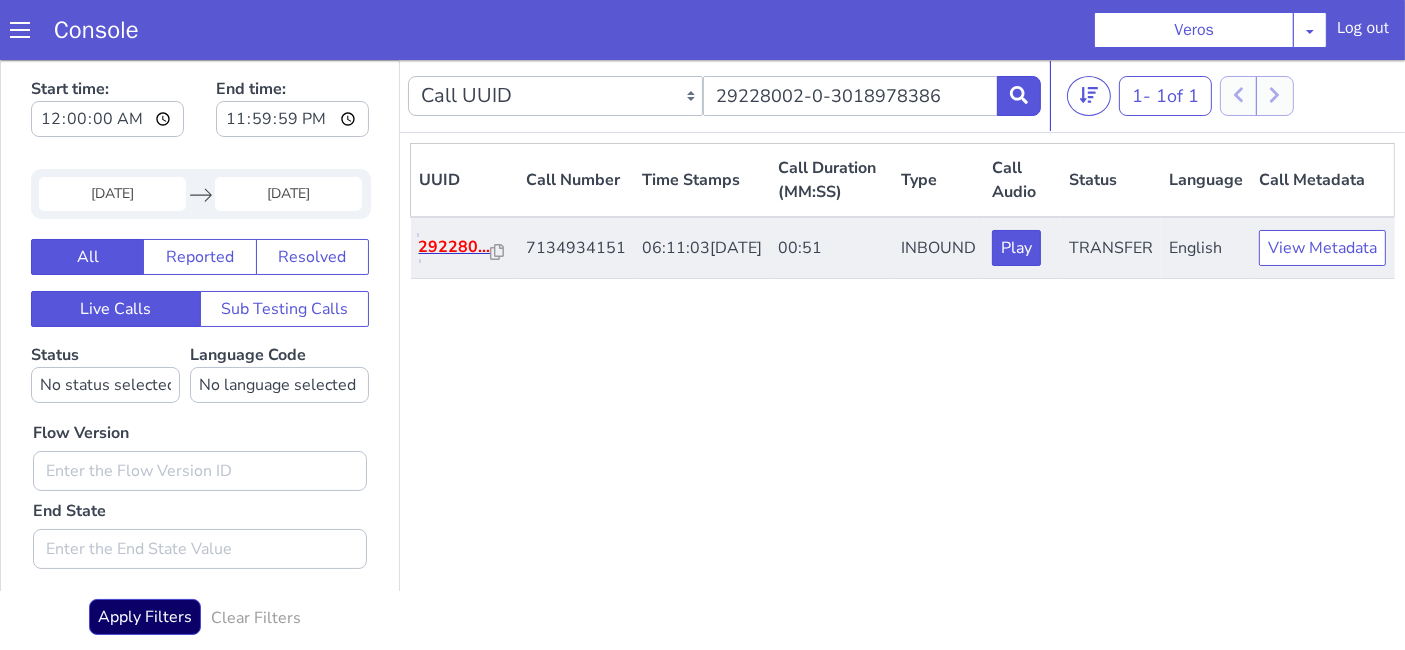 click on "292280..." at bounding box center (660, -50) 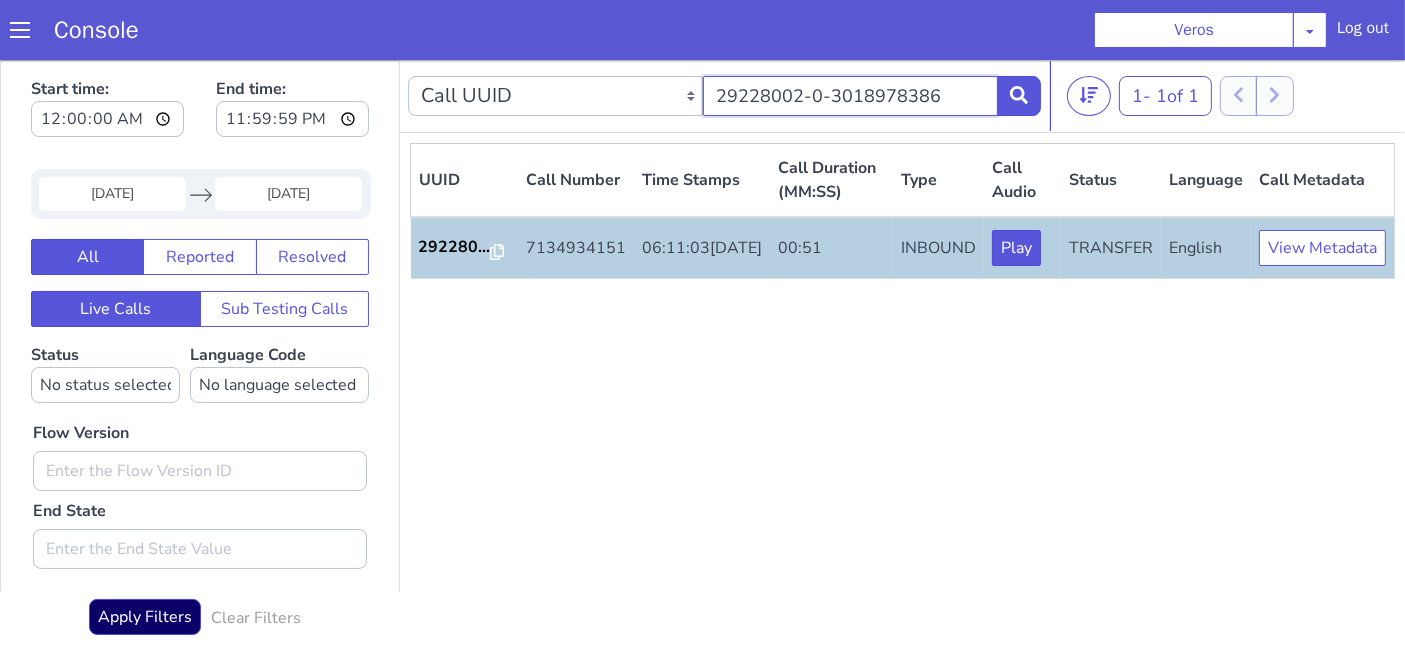 click on "29228002-0-3018978386" at bounding box center (1314, -351) 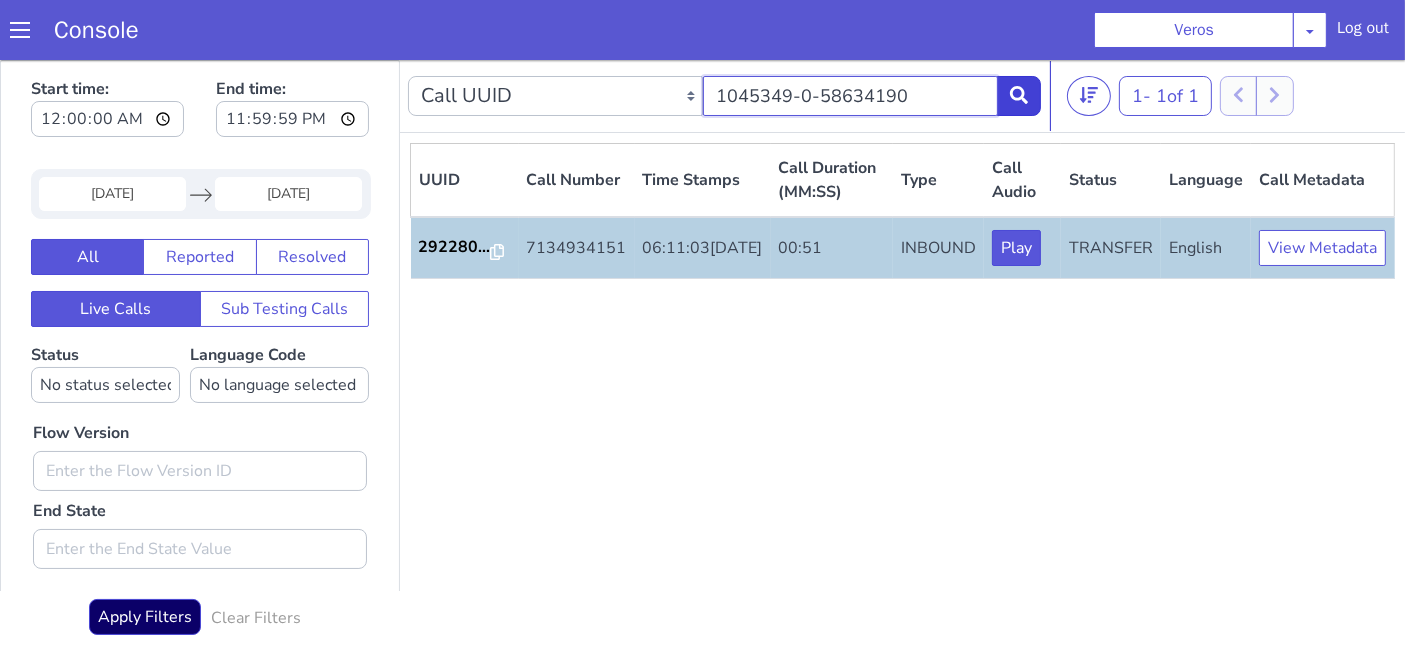 type on "1045349-0-58634190" 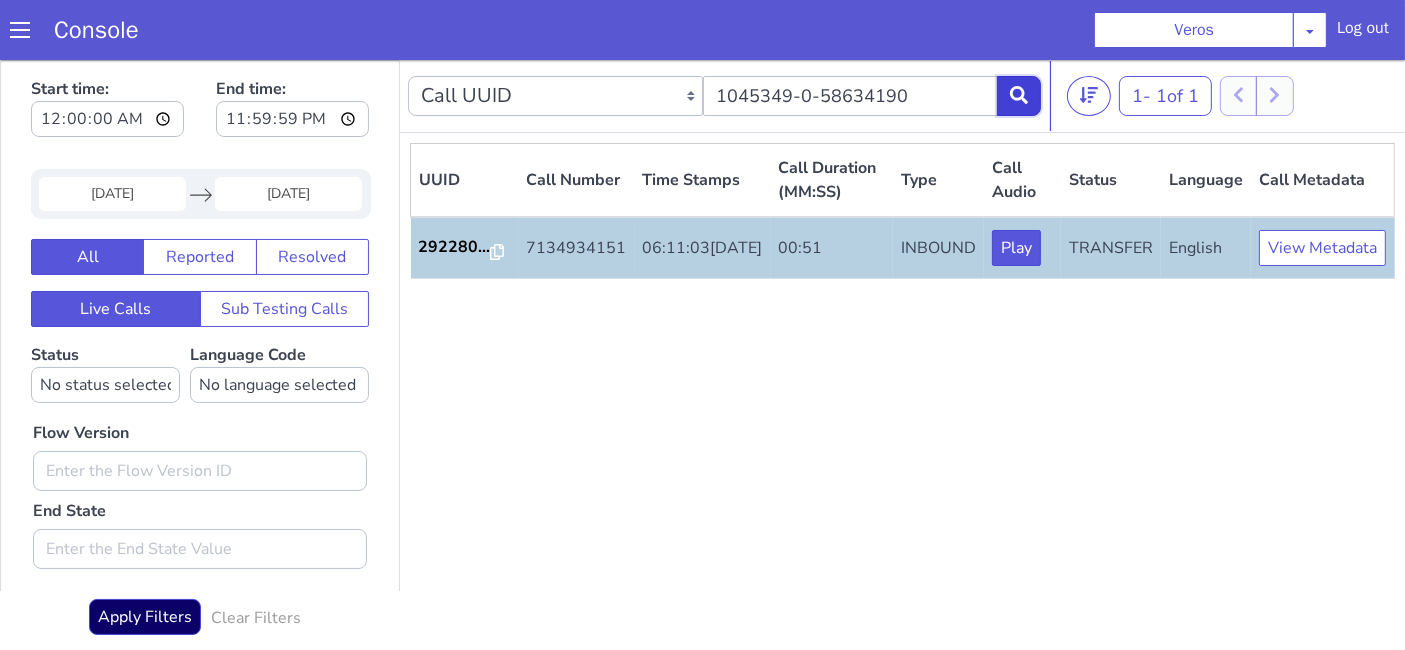 click at bounding box center [1337, -284] 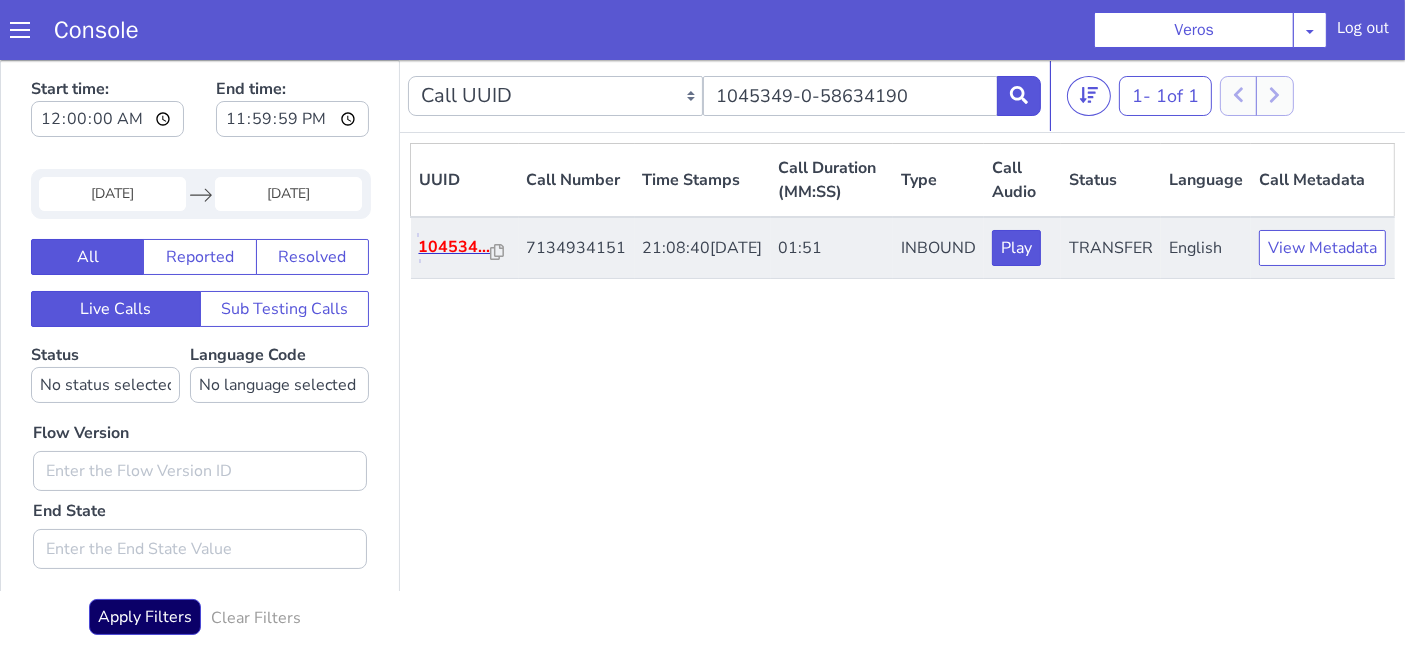 click on "104534..." at bounding box center [1483, -164] 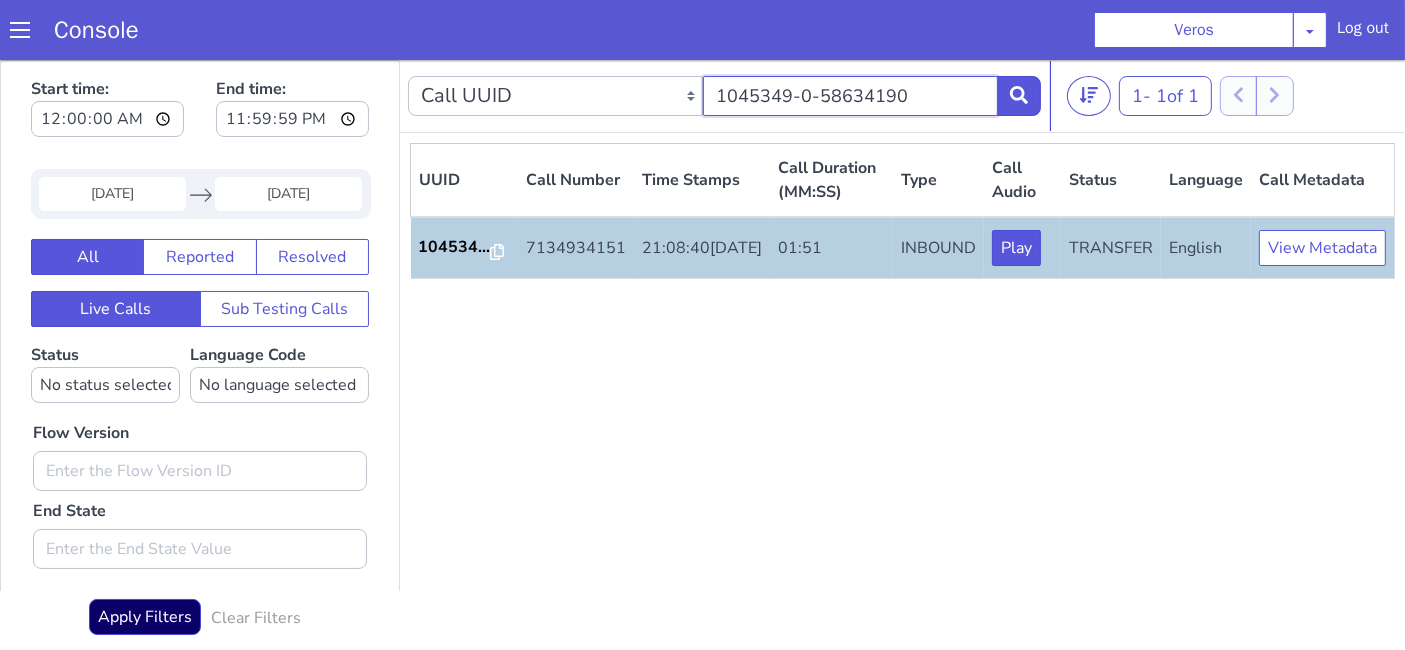 click on "1045349-0-58634190" at bounding box center (1490, -387) 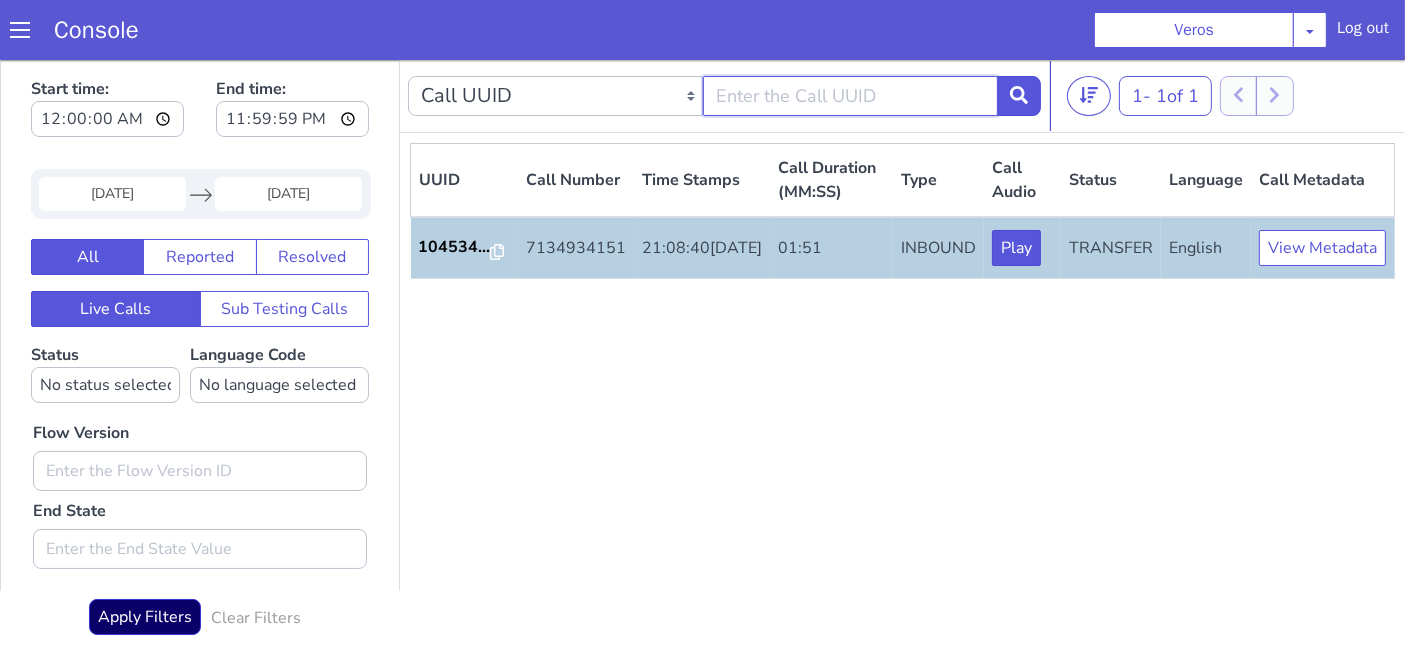 type 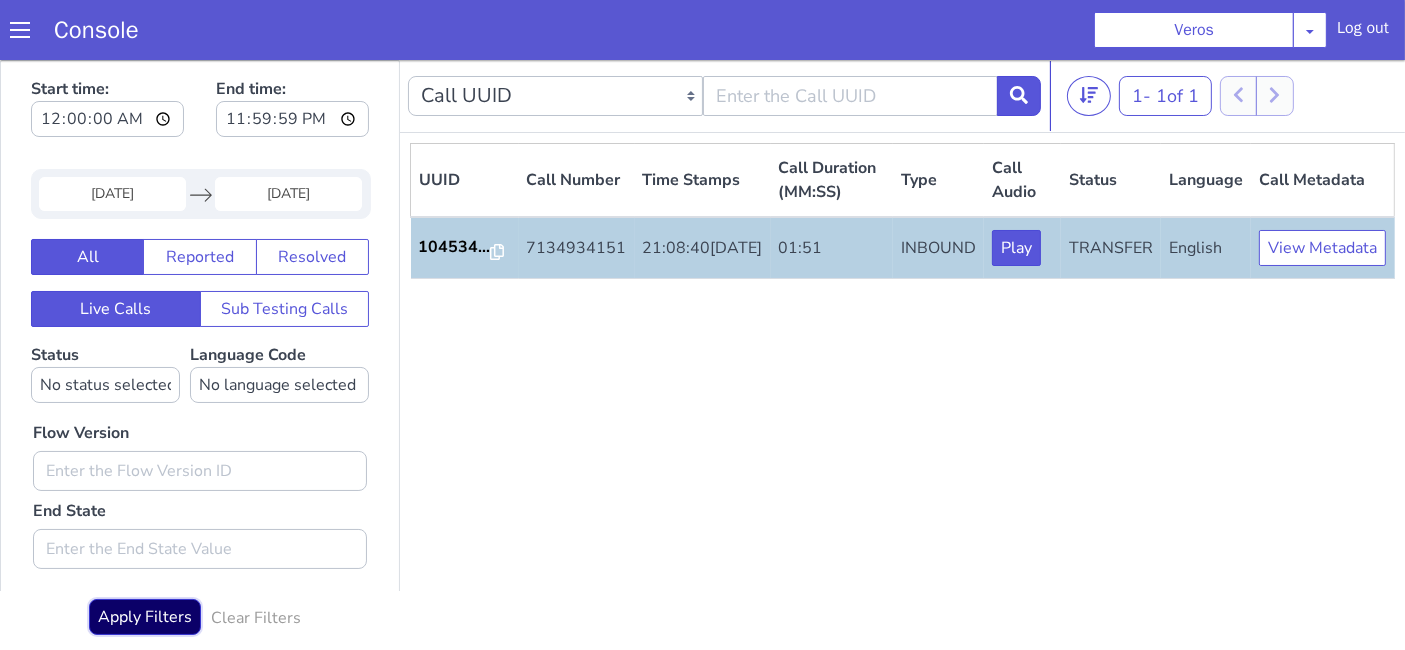 click on "Apply Filters" at bounding box center [268, 404] 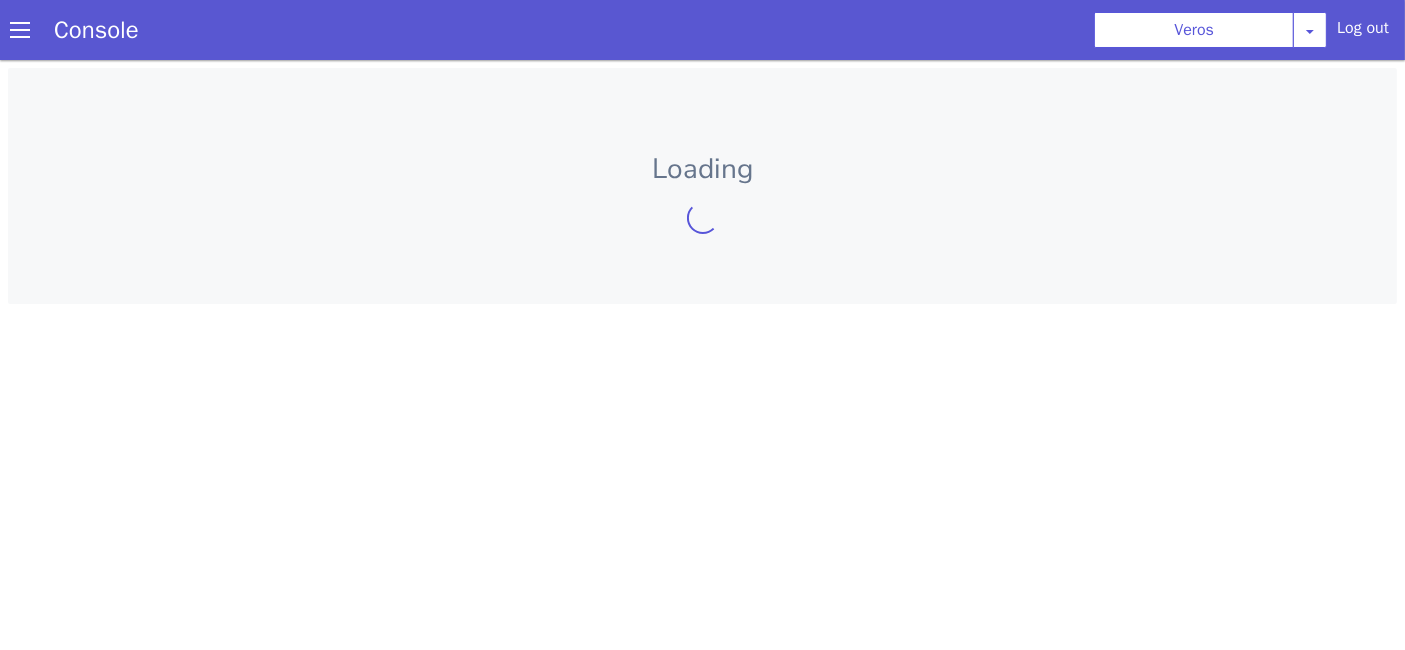 scroll, scrollTop: 0, scrollLeft: 0, axis: both 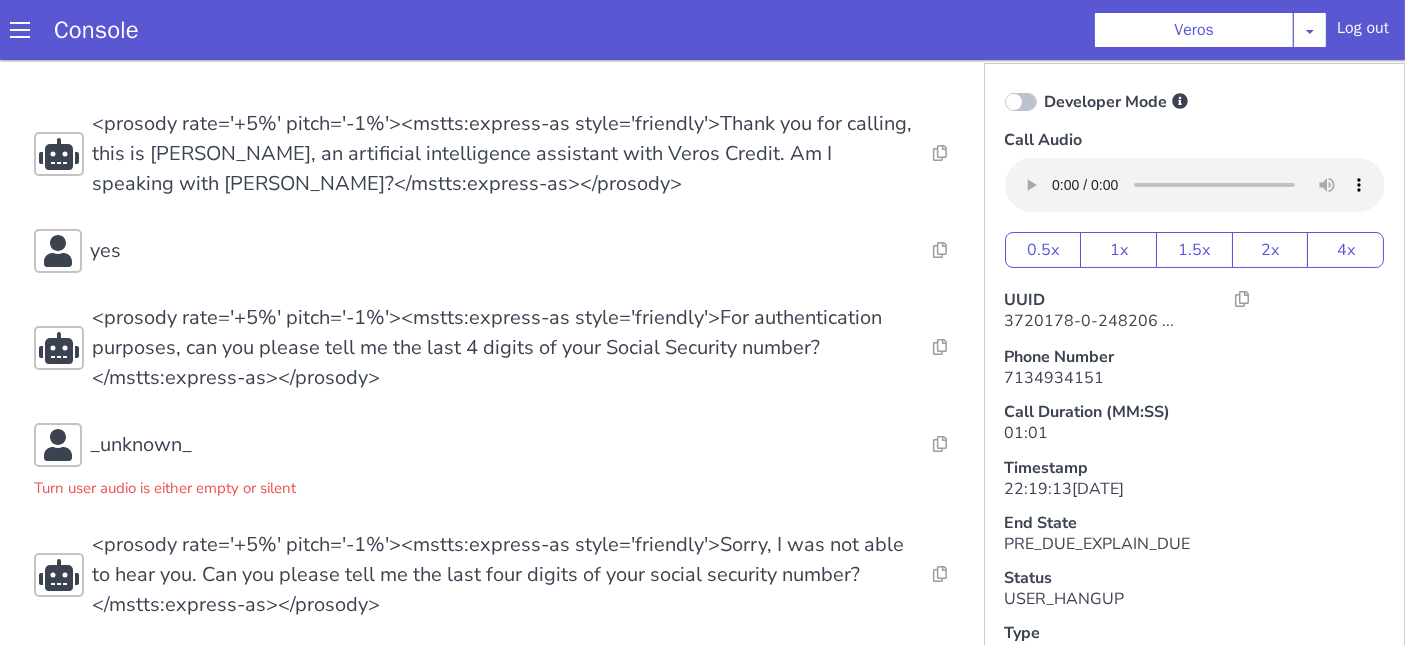 click on "7134934151" at bounding box center (1193, 383) 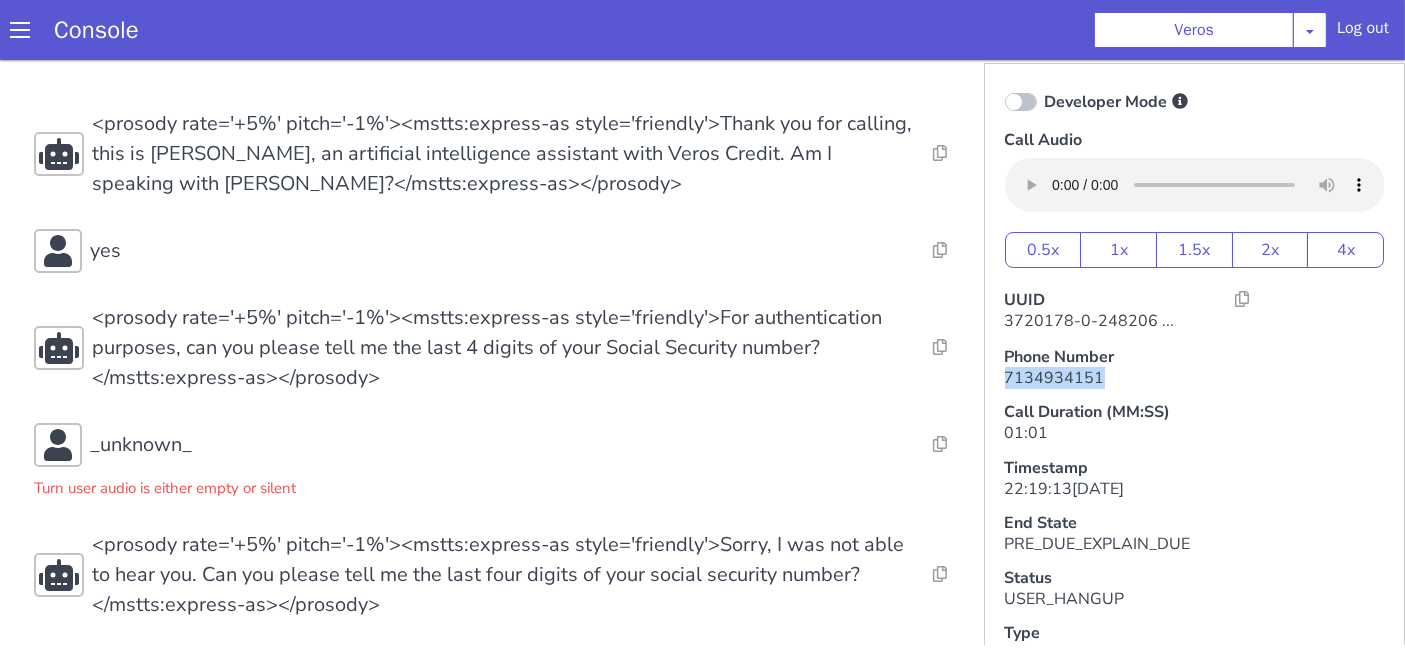 click on "7134934151" at bounding box center (1419, 1222) 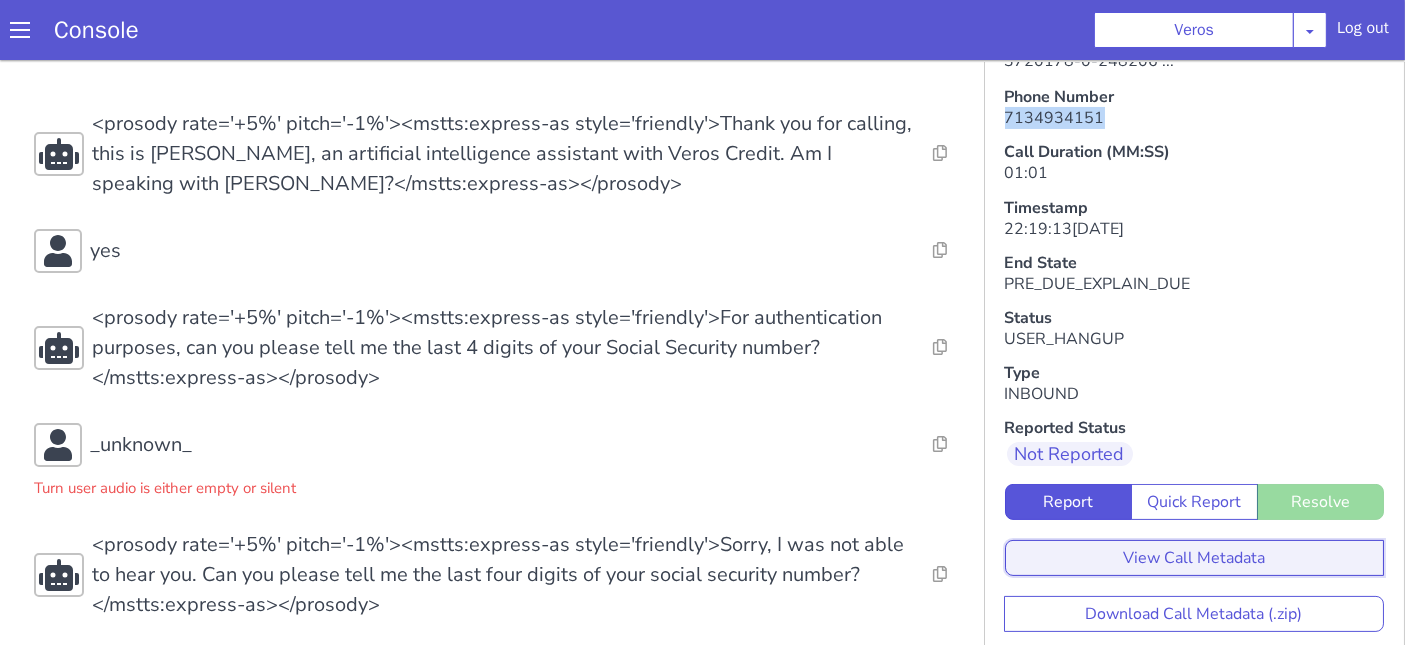 click on "View Call Metadata" at bounding box center [2648, 813] 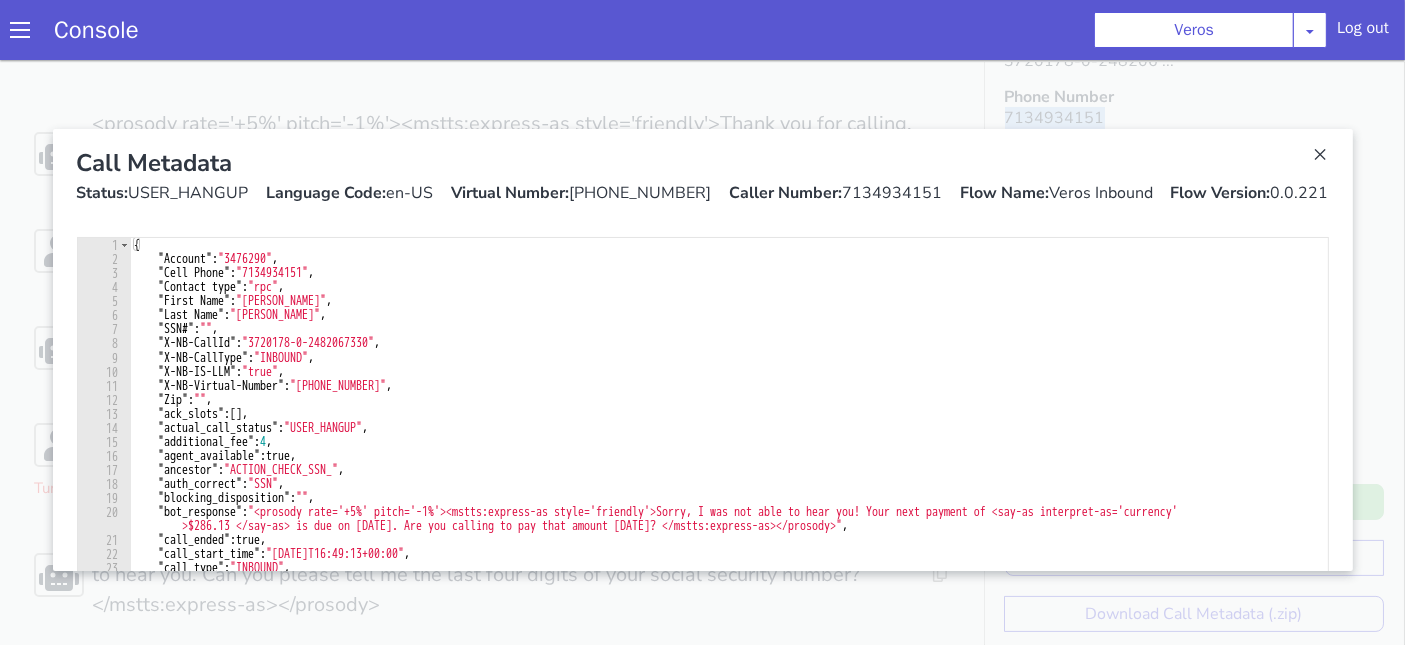 click at bounding box center [654, 611] 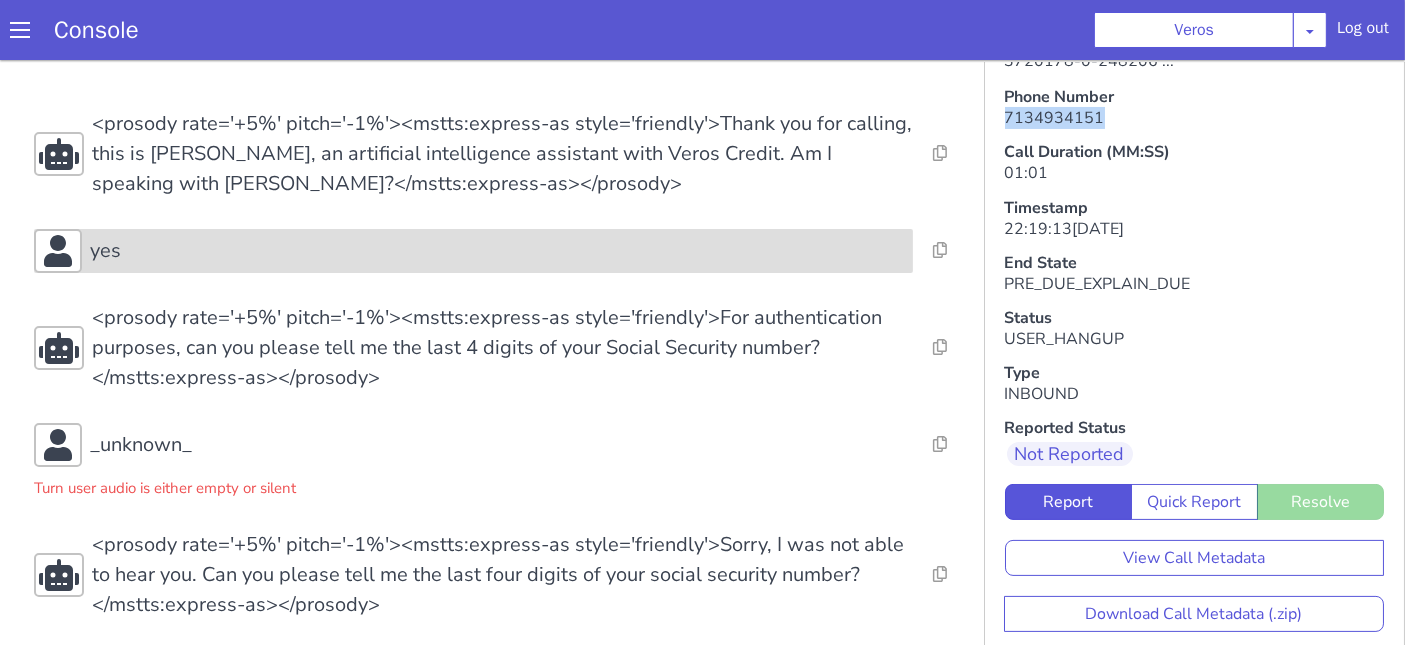 scroll, scrollTop: 0, scrollLeft: 0, axis: both 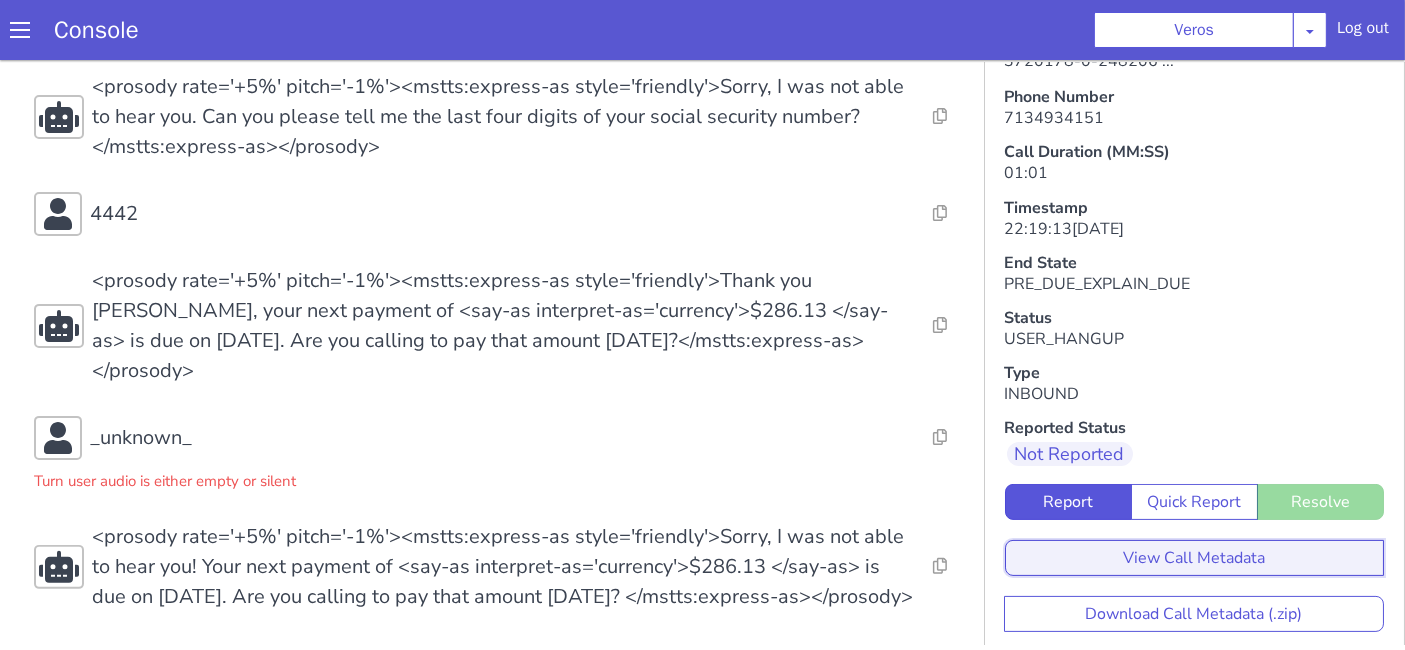 click on "View Call Metadata" at bounding box center [2314, 199] 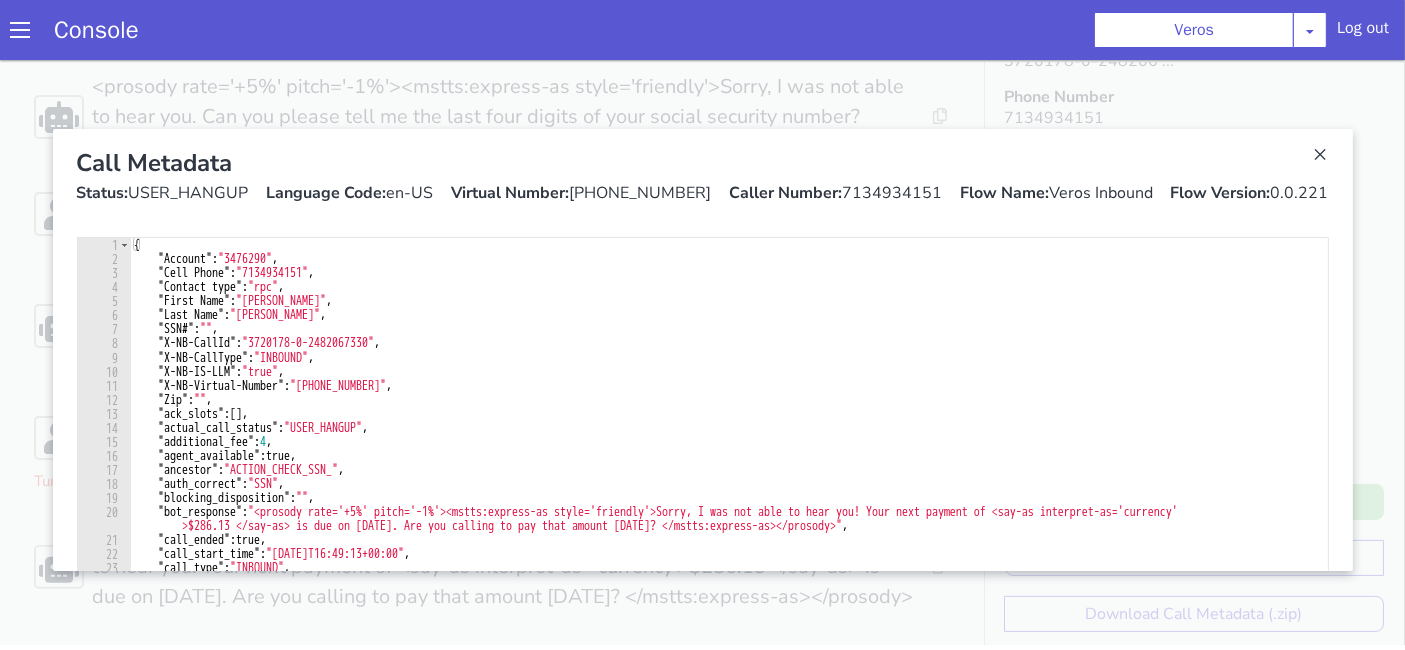 click at bounding box center (1253, 1350) 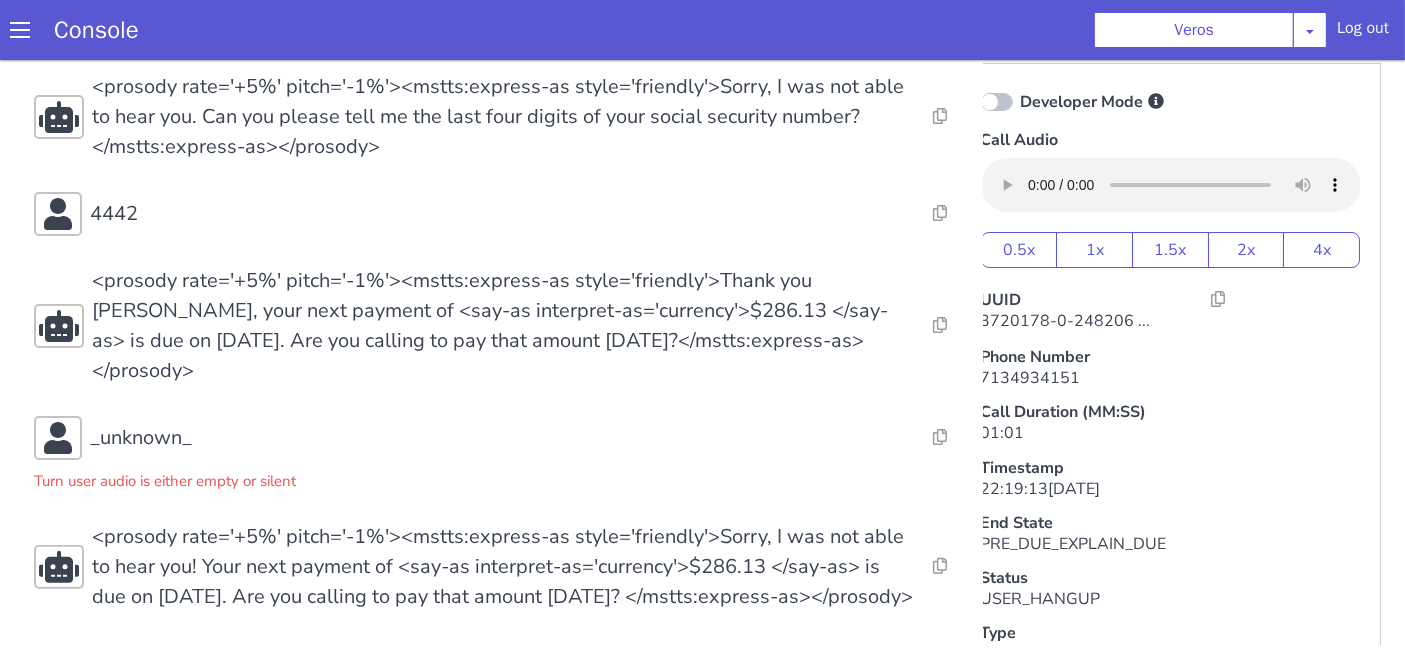 scroll, scrollTop: 0, scrollLeft: 0, axis: both 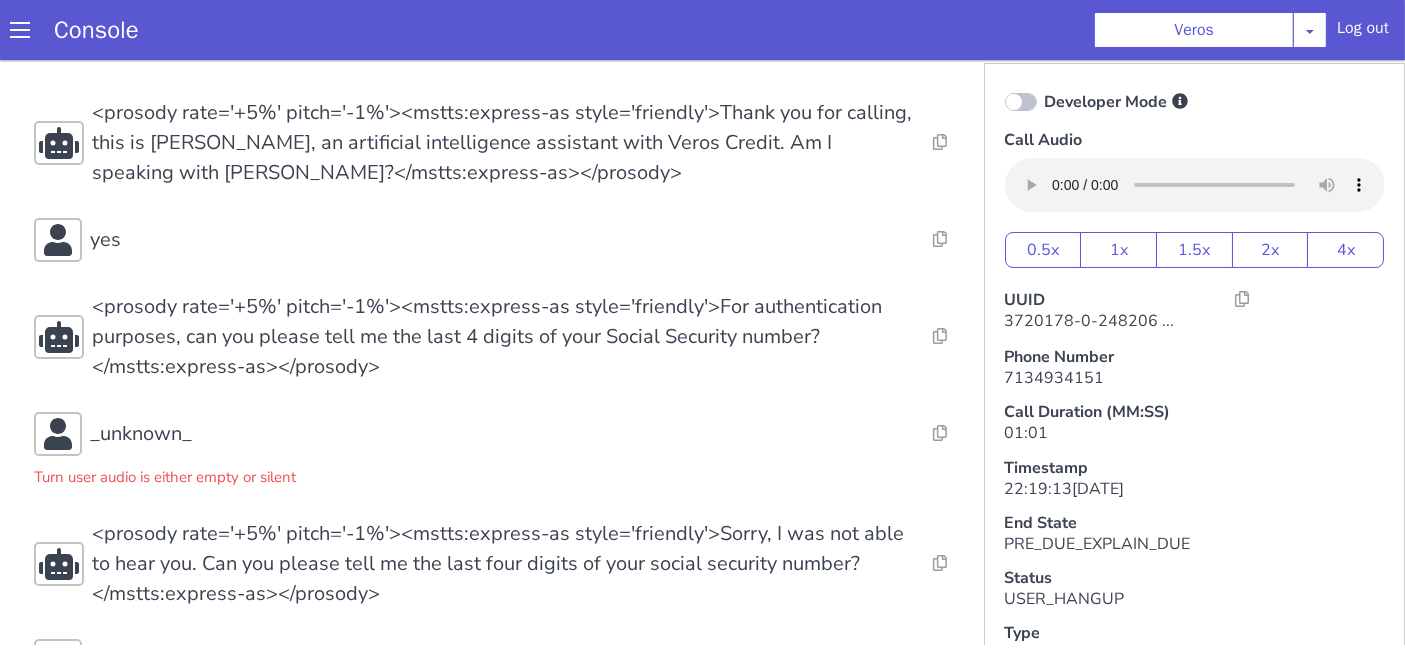click on "7134934151" at bounding box center (1586, 1326) 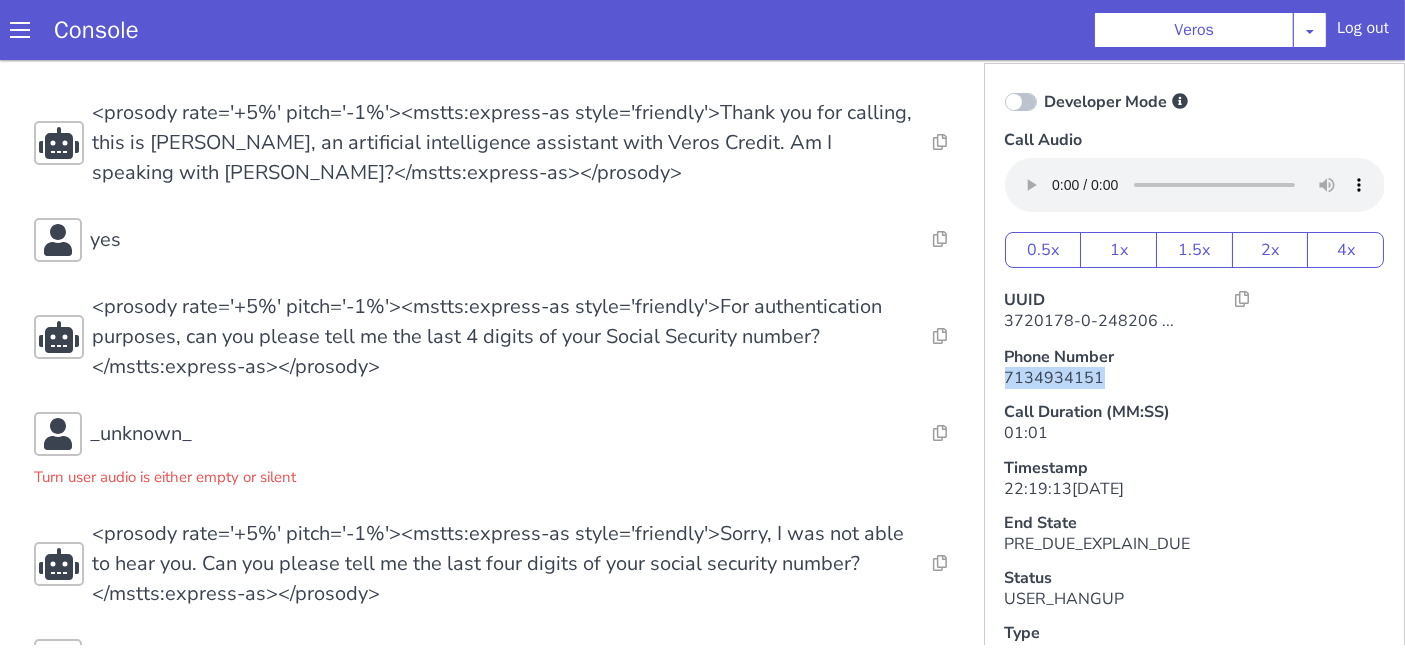click on "7134934151" at bounding box center (2625, 825) 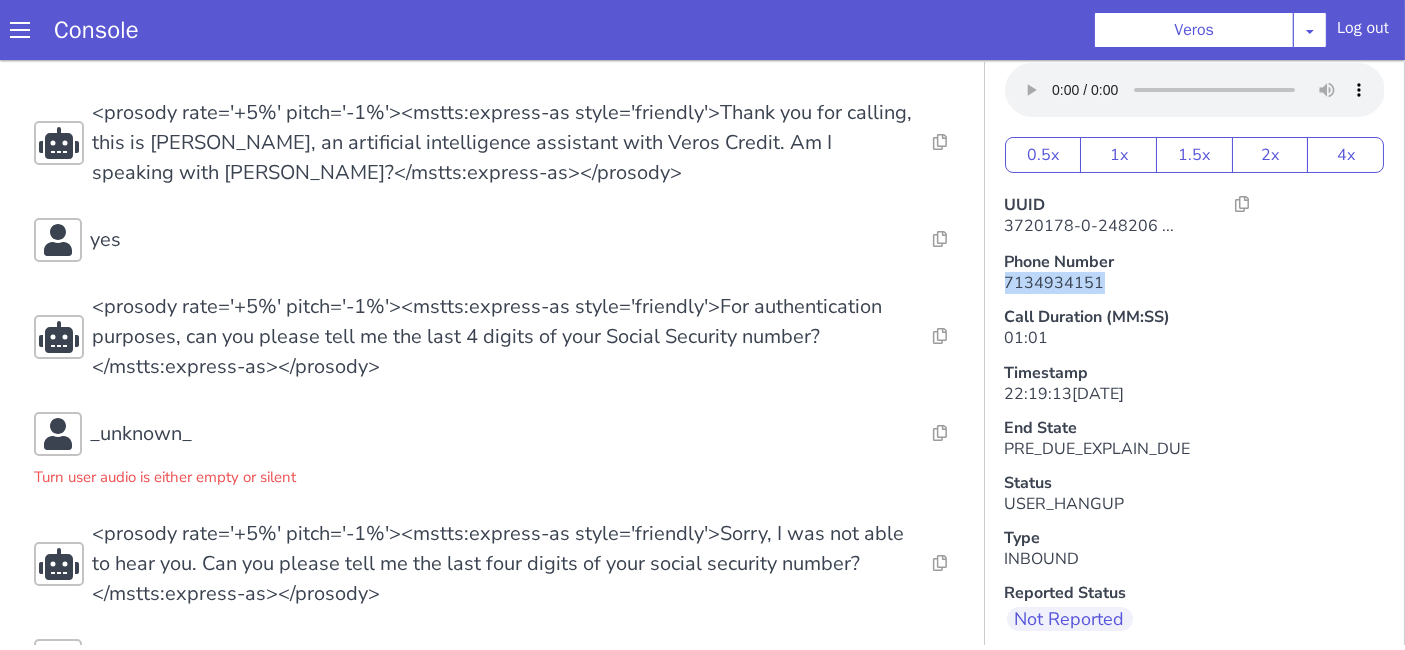 scroll, scrollTop: 276, scrollLeft: 0, axis: vertical 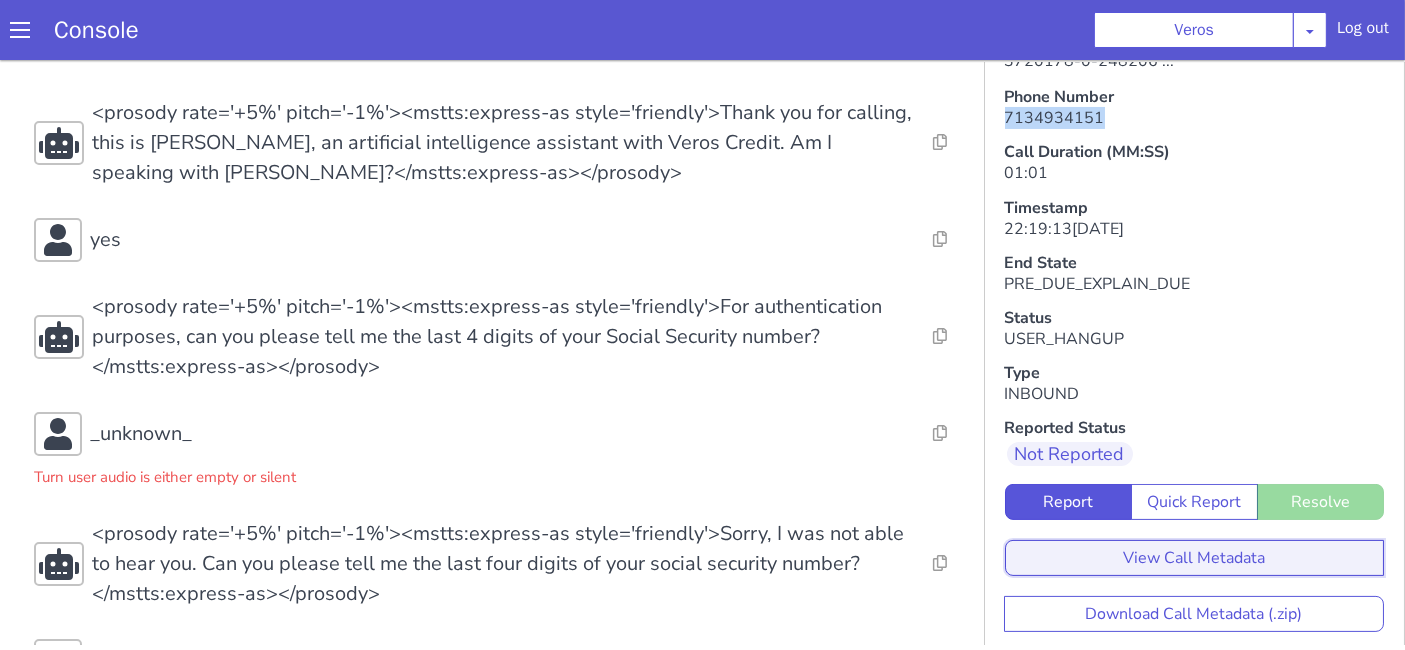 click on "View Call Metadata" at bounding box center (2533, 425) 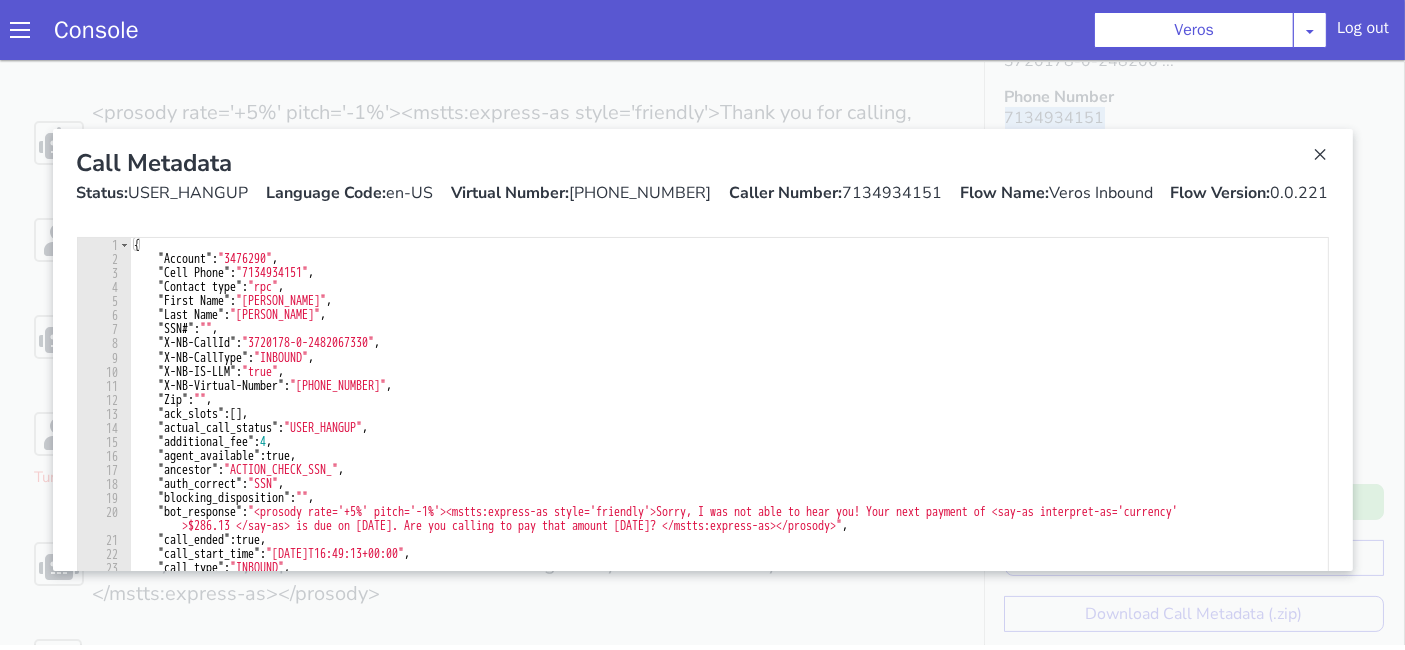 type on ""Account": "3476290"," 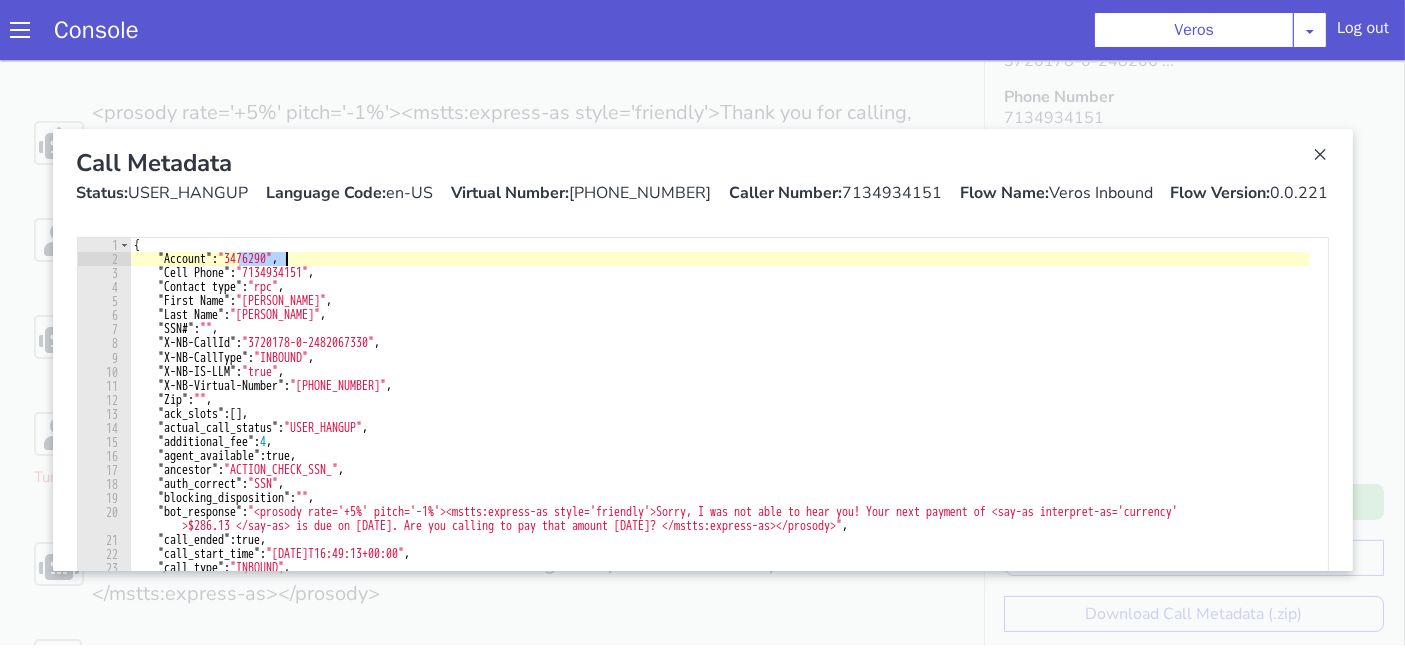 click on "{      "Account" :  "3476290" ,      "Cell Phone" :  "7134934151" ,      "Contact type" :  "rpc" ,      "First Name" :  "weylin" ,      "Last Name" :  "ross" ,      "SSN#" :  "" ,      "X-NB-CallId" :  "3720178-0-2482067330" ,      "X-NB-CallType" :  "INBOUND" ,      "X-NB-IS-LLM" :  "true" ,      "X-NB-Virtual-Number" :  "+18883911231" ,      "Zip" :  "" ,      "ack_slots" :  [ ] ,      "actual_call_status" :  "USER_HANGUP" ,      "additional_fee" :  4 ,      "agent_available" :  true ,      "ancestor" :  "ACTION_CHECK_SSN_" ,      "auth_correct" :  "SSN" ,      "blocking_disposition" :  "" ,      "bot_response" :  "<prosody rate='+5%' pitch='-1%'><mstts:express-as style='friendly'>Sorry, I was not able to hear you! Your next payment of <say-as interpret-as='currency'          >$286.13 </say-as> is due on 2025-07-13. Are you calling to pay that amount today? </mstts:express-as></prosody>" ,      "call_ended" :  true ,      "call_start_time" :  "2025-07-11T16:49:13+00:00" ,      "call_type" :  ," at bounding box center [1925, 1323] 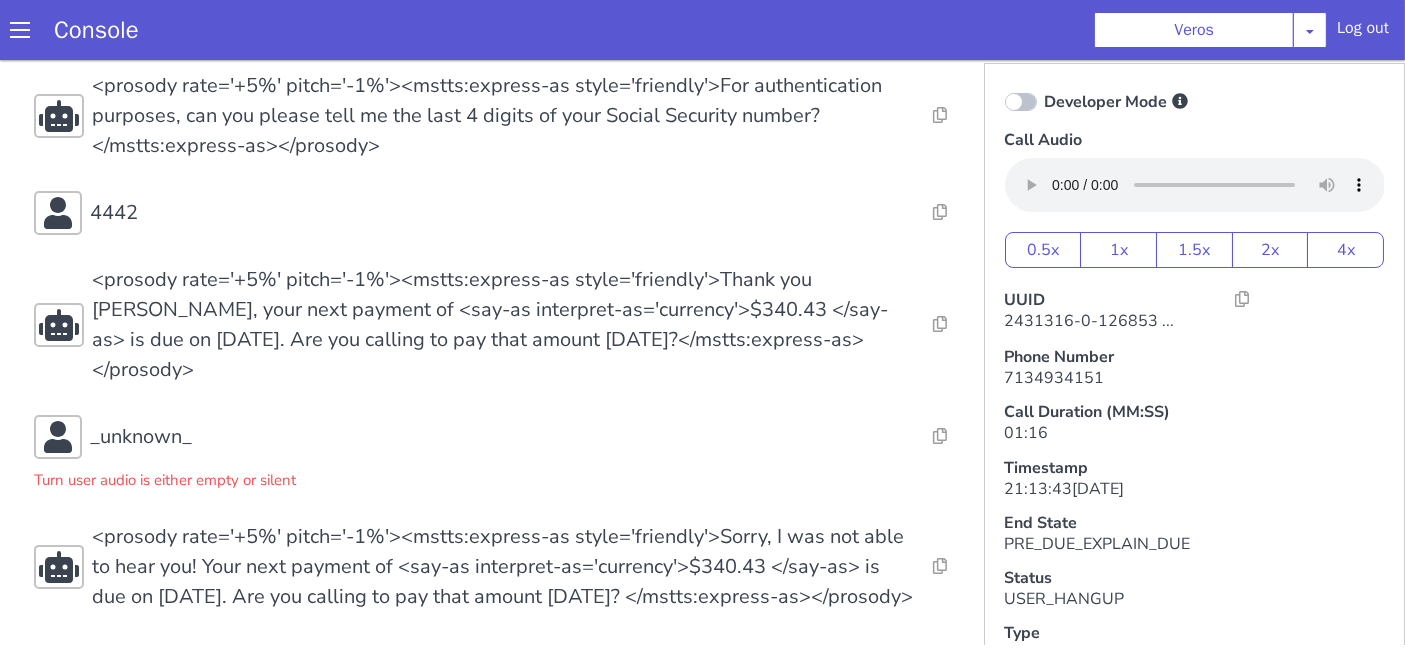 scroll, scrollTop: 0, scrollLeft: 0, axis: both 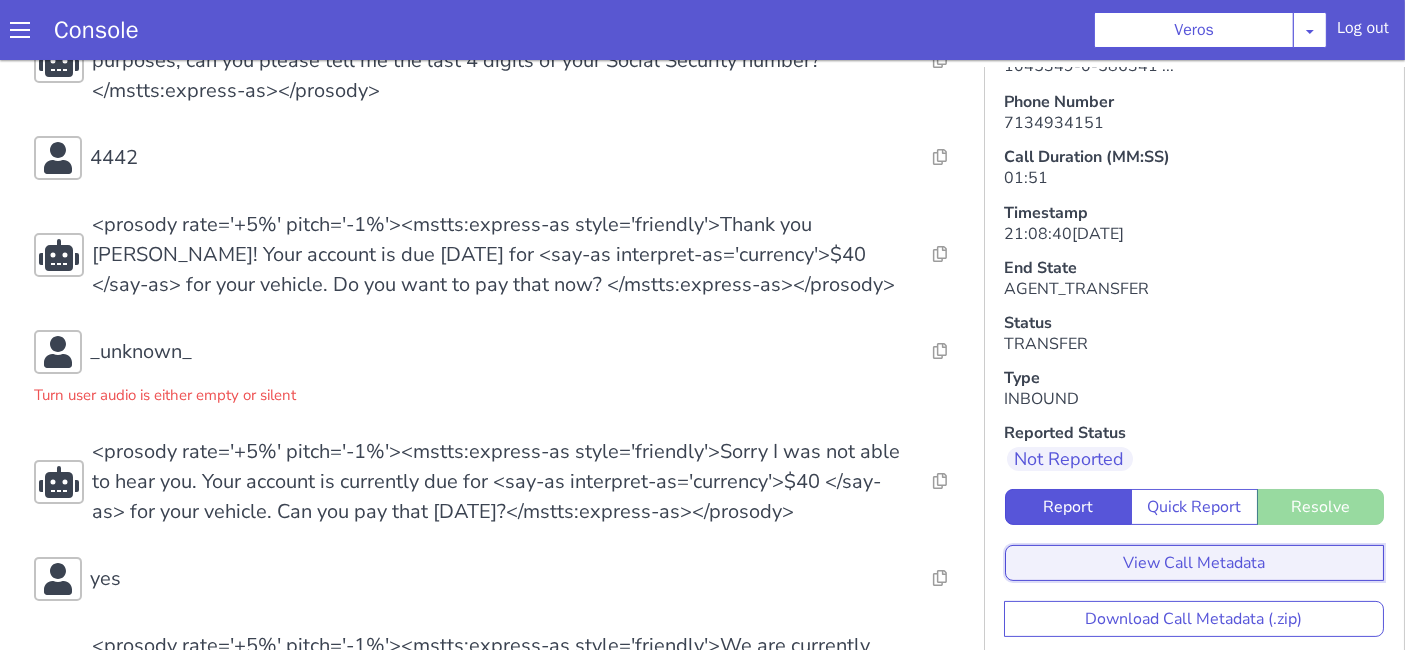 click on "View Call Metadata" at bounding box center (1157, 706) 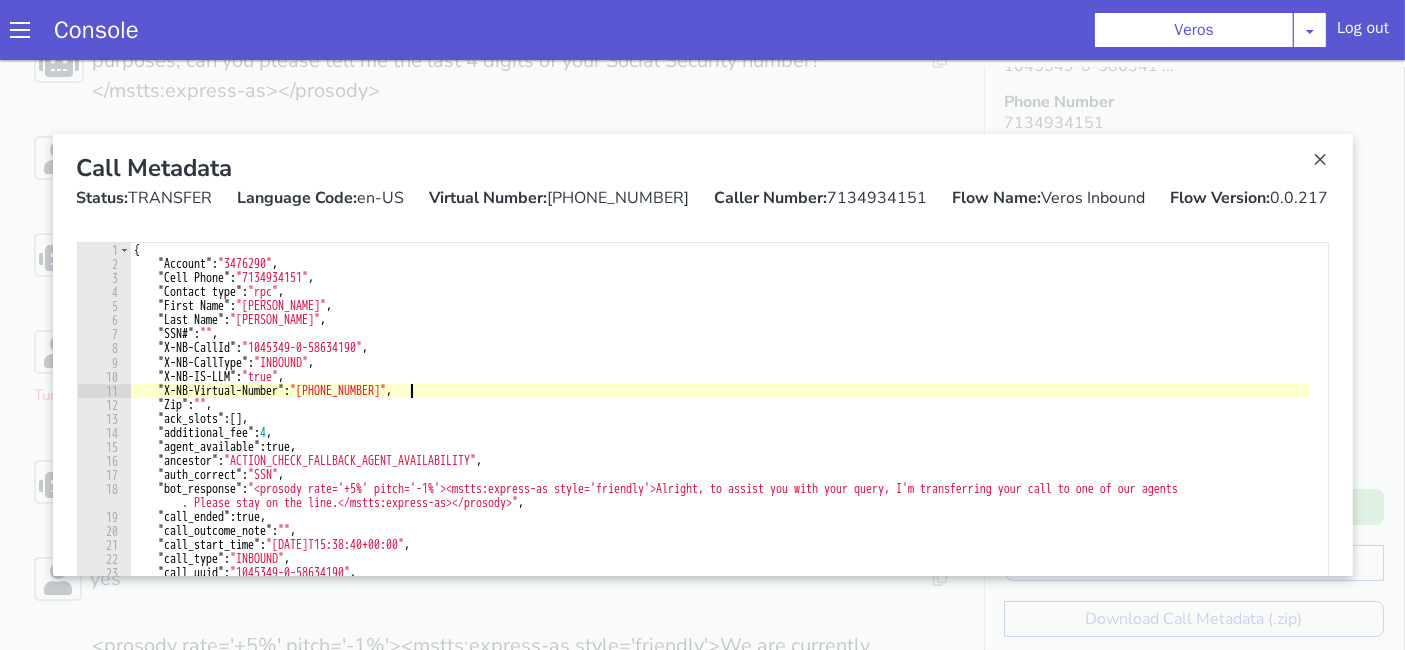 click on "{      "Account" :  "[PHONE_NUMBER]" ,      "Cell Phone" :  "[PHONE_NUMBER]" ,      "Contact type" :  "rpc" ,      "First Name" :  "[PERSON_NAME]" ,      "Last Name" :  "[PERSON_NAME]" ,      "SSN#" :  "" ,      "X-NB-CallId" :  "1045349-0-58634190" ,      "X-NB-CallType" :  "INBOUND" ,      "X-NB-IS-LLM" :  "true" ,      "X-NB-Virtual-Number" :  "[PHONE_NUMBER]" ,      "Zip" :  "" ,      "ack_slots" :  [ ] ,      "additional_fee" :  4 ,      "agent_available" :  true ,      "ancestor" :  "ACTION_CHECK_FALLBACK_AGENT_AVAILABILITY" ,      "auth_correct" :  "SSN" ,      "bot_response" :  "<prosody rate='+5%' pitch='-1%'><mstts:express-as style='friendly'>Alright, to assist you with your query, I'm transferring your call to one of our agents          . Please stay on the line.</mstts:express-as></prosody>" ,      "call_ended" :  true ,      "call_outcome_note" :  "" ,      "call_start_time" :  "[DATE]T15:38:40+00:00" ,      "call_type" :  "INBOUND" ,      "call_uuid" :  "1045349-0-58634190" ,      "caller_details" :  {" at bounding box center (1522, 1514) 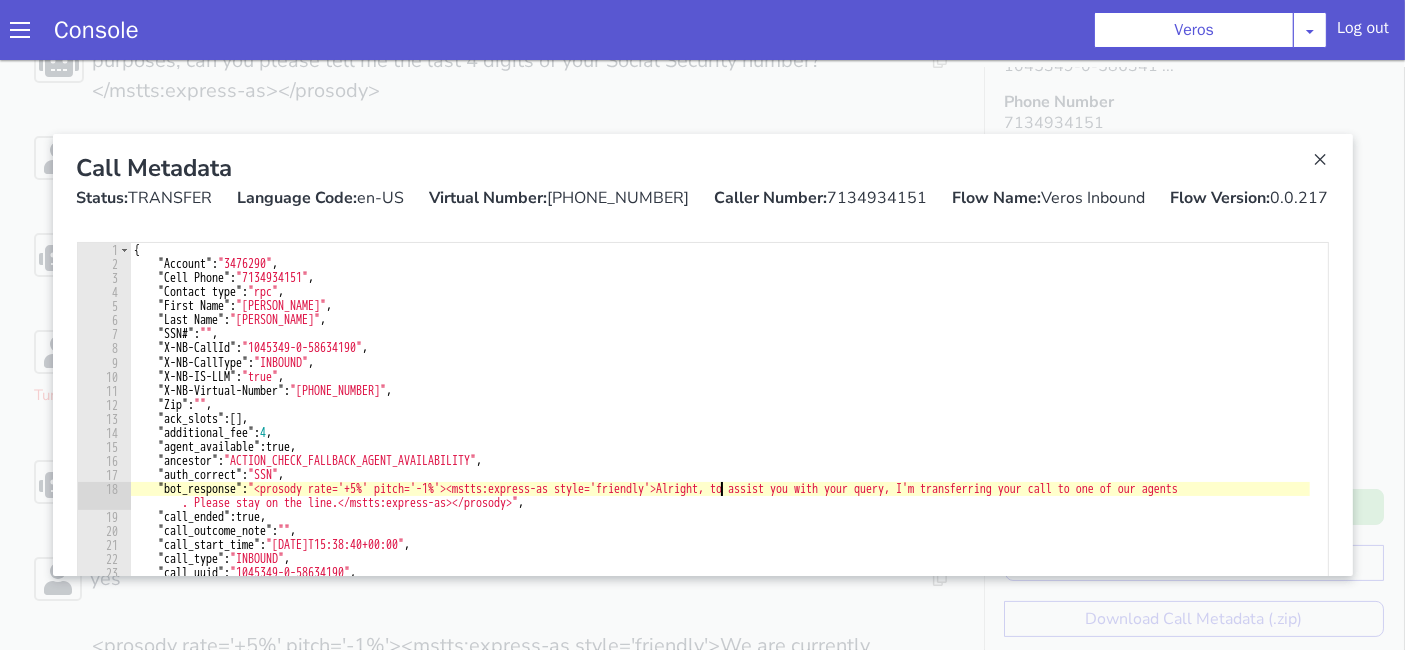 click on "{      "Account" :  "3476290" ,      "Cell Phone" :  "7134934151" ,      "Contact type" :  "rpc" ,      "First Name" :  "weylin" ,      "Last Name" :  "ross" ,      "SSN#" :  "" ,      "X-NB-CallId" :  "1045349-0-58634190" ,      "X-NB-CallType" :  "INBOUND" ,      "X-NB-IS-LLM" :  "true" ,      "X-NB-Virtual-Number" :  "+18883911231" ,      "Zip" :  "" ,      "ack_slots" :  [ ] ,      "additional_fee" :  4 ,      "agent_available" :  true ,      "ancestor" :  "ACTION_CHECK_FALLBACK_AGENT_AVAILABILITY" ,      "auth_correct" :  "SSN" ,      "bot_response" :  "<prosody rate='+5%' pitch='-1%'><mstts:express-as style='friendly'>Alright, to assist you with your query, I'm transferring your call to one of our agents          . Please stay on the line.</mstts:express-as></prosody>" ,      "call_ended" :  true ,      "call_outcome_note" :  "" ,      "call_start_time" :  "2025-06-13T15:38:40+00:00" ,      "call_type" :  "INBOUND" ,      "call_uuid" :  "1045349-0-58634190" ,      "caller_details" :  {" at bounding box center (734, 1071) 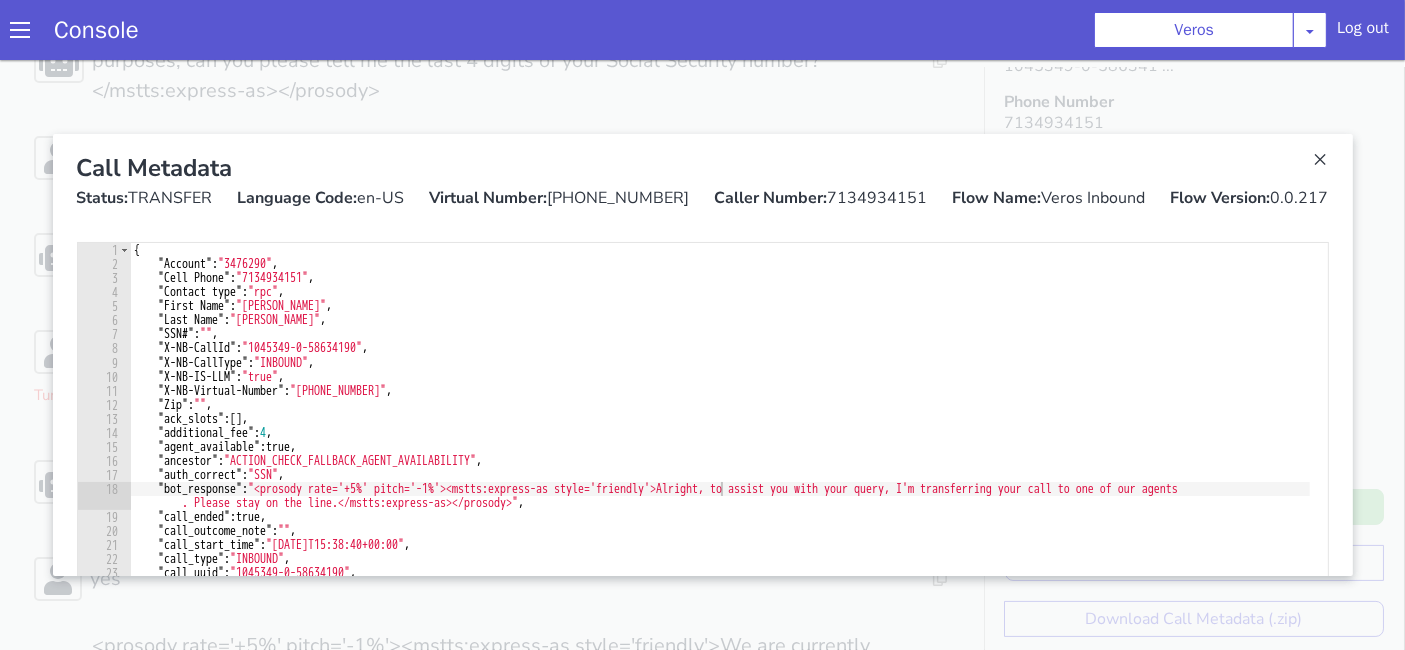 click at bounding box center [657, 560] 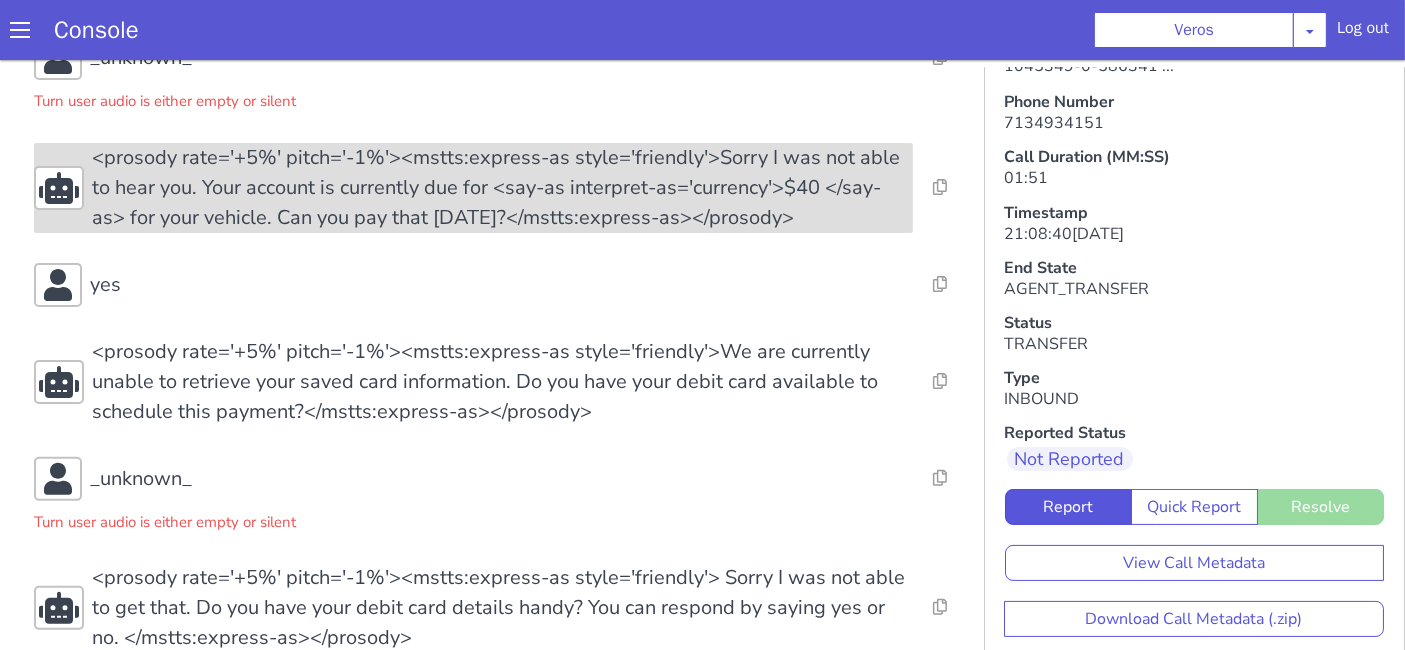 scroll, scrollTop: 846, scrollLeft: 0, axis: vertical 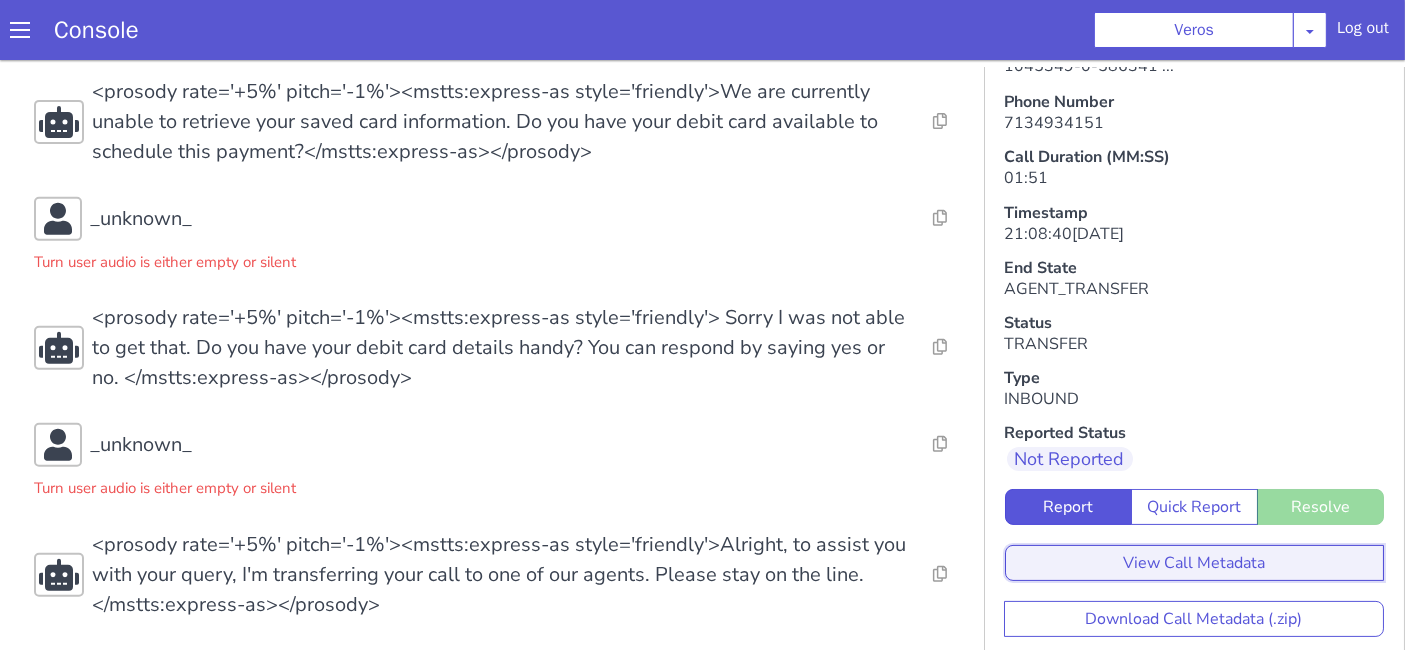 click on "View Call Metadata" at bounding box center (2559, 1182) 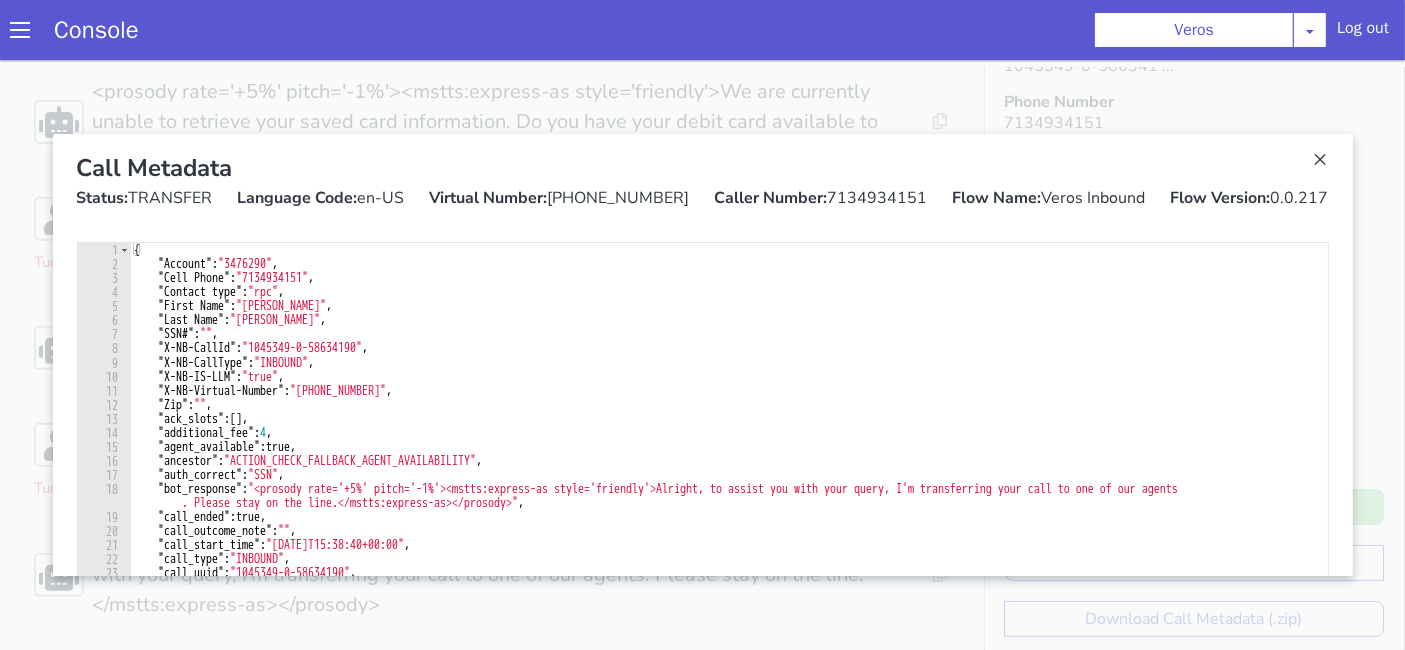 click on "{      "Account" :  "3476290" ,      "Cell Phone" :  "7134934151" ,      "Contact type" :  "rpc" ,      "First Name" :  "weylin" ,      "Last Name" :  "ross" ,      "SSN#" :  "" ,      "X-NB-CallId" :  "1045349-0-58634190" ,      "X-NB-CallType" :  "INBOUND" ,      "X-NB-IS-LLM" :  "true" ,      "X-NB-Virtual-Number" :  "+18883911231" ,      "Zip" :  "" ,      "ack_slots" :  [ ] ,      "additional_fee" :  4 ,      "agent_available" :  true ,      "ancestor" :  "ACTION_CHECK_FALLBACK_AGENT_AVAILABILITY" ,      "auth_correct" :  "SSN" ,      "bot_response" :  "<prosody rate='+5%' pitch='-1%'><mstts:express-as style='friendly'>Alright, to assist you with your query, I'm transferring your call to one of our agents          . Please stay on the line.</mstts:express-as></prosody>" ,      "call_ended" :  true ,      "call_outcome_note" :  "" ,      "call_start_time" :  "2025-06-13T15:38:40+00:00" ,      "call_type" :  "INBOUND" ,      "call_uuid" :  "1045349-0-58634190" ,      "caller_details" :  {" at bounding box center [910, 1320] 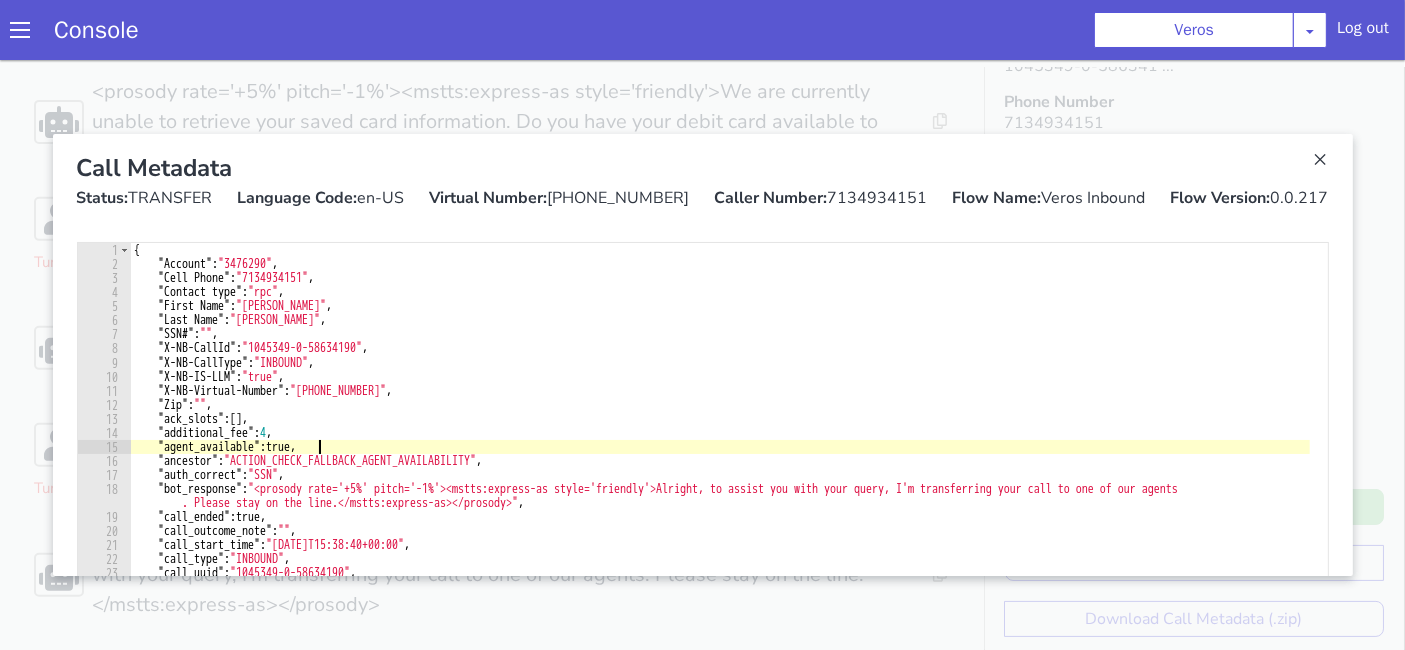click on "{      "Account" :  "3476290" ,      "Cell Phone" :  "7134934151" ,      "Contact type" :  "rpc" ,      "First Name" :  "weylin" ,      "Last Name" :  "ross" ,      "SSN#" :  "" ,      "X-NB-CallId" :  "1045349-0-58634190" ,      "X-NB-CallType" :  "INBOUND" ,      "X-NB-IS-LLM" :  "true" ,      "X-NB-Virtual-Number" :  "+18883911231" ,      "Zip" :  "" ,      "ack_slots" :  [ ] ,      "additional_fee" :  4 ,      "agent_available" :  true ,      "ancestor" :  "ACTION_CHECK_FALLBACK_AGENT_AVAILABILITY" ,      "auth_correct" :  "SSN" ,      "bot_response" :  "<prosody rate='+5%' pitch='-1%'><mstts:express-as style='friendly'>Alright, to assist you with your query, I'm transferring your call to one of our agents          . Please stay on the line.</mstts:express-as></prosody>" ,      "call_ended" :  true ,      "call_outcome_note" :  "" ,      "call_start_time" :  "2025-06-13T15:38:40+00:00" ,      "call_type" :  "INBOUND" ,      "call_uuid" :  "1045349-0-58634190" ,      "caller_details" :  {" at bounding box center [1112, 1454] 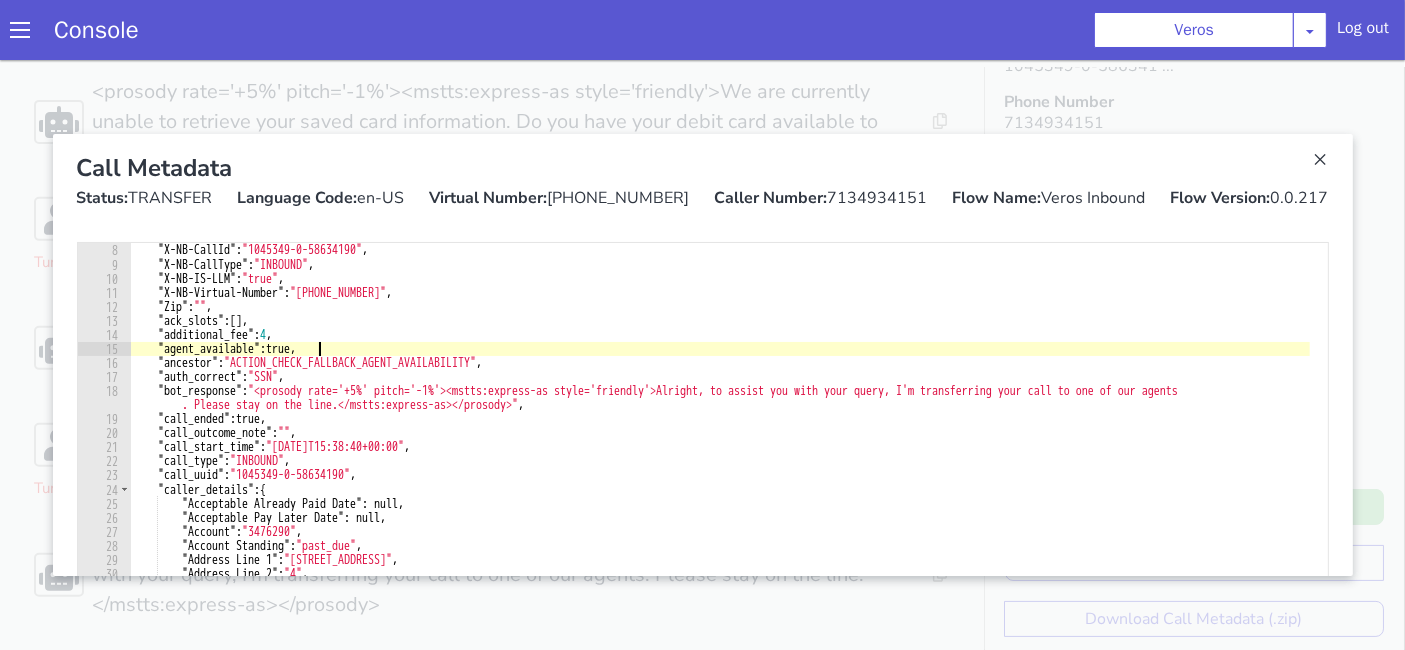 scroll, scrollTop: 147, scrollLeft: 0, axis: vertical 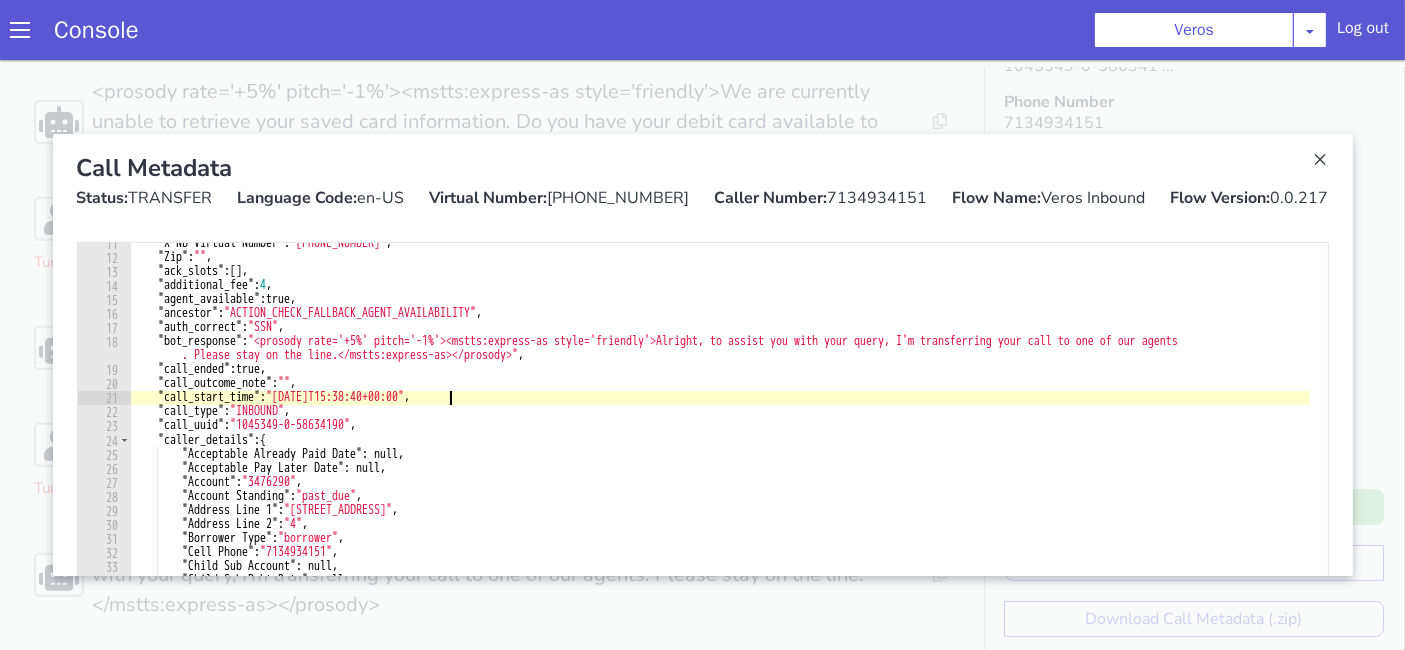 click on ""X-NB-Virtual-Number" :  "+18883911231" ,      "Zip" :  "" ,      "ack_slots" :  [ ] ,      "additional_fee" :  4 ,      "agent_available" :  true ,      "ancestor" :  "ACTION_CHECK_FALLBACK_AGENT_AVAILABILITY" ,      "auth_correct" :  "SSN" ,      "bot_response" :  "<prosody rate='+5%' pitch='-1%'><mstts:express-as style='friendly'>Alright, to assist you with your query, I'm transferring your call to one of our agents          . Please stay on the line.</mstts:express-as></prosody>" ,      "call_ended" :  true ,      "call_outcome_note" :  "" ,      "call_start_time" :  "2025-06-13T15:38:40+00:00" ,      "call_type" :  "INBOUND" ,      "call_uuid" :  "1045349-0-58634190" ,      "caller_details" :  {           "Acceptable Already Paid Date" : null,           "Acceptable Pay Later Date" : null,           "Account" :  "3476290" ,           "Account Standing" :  "past_due" ,           "Address Line 1" :  "13230 OCOTILLO DR" ,           "Address Line 2" :  "4" ,           "Borrower Type" :  ,      :" at bounding box center (910, 1313) 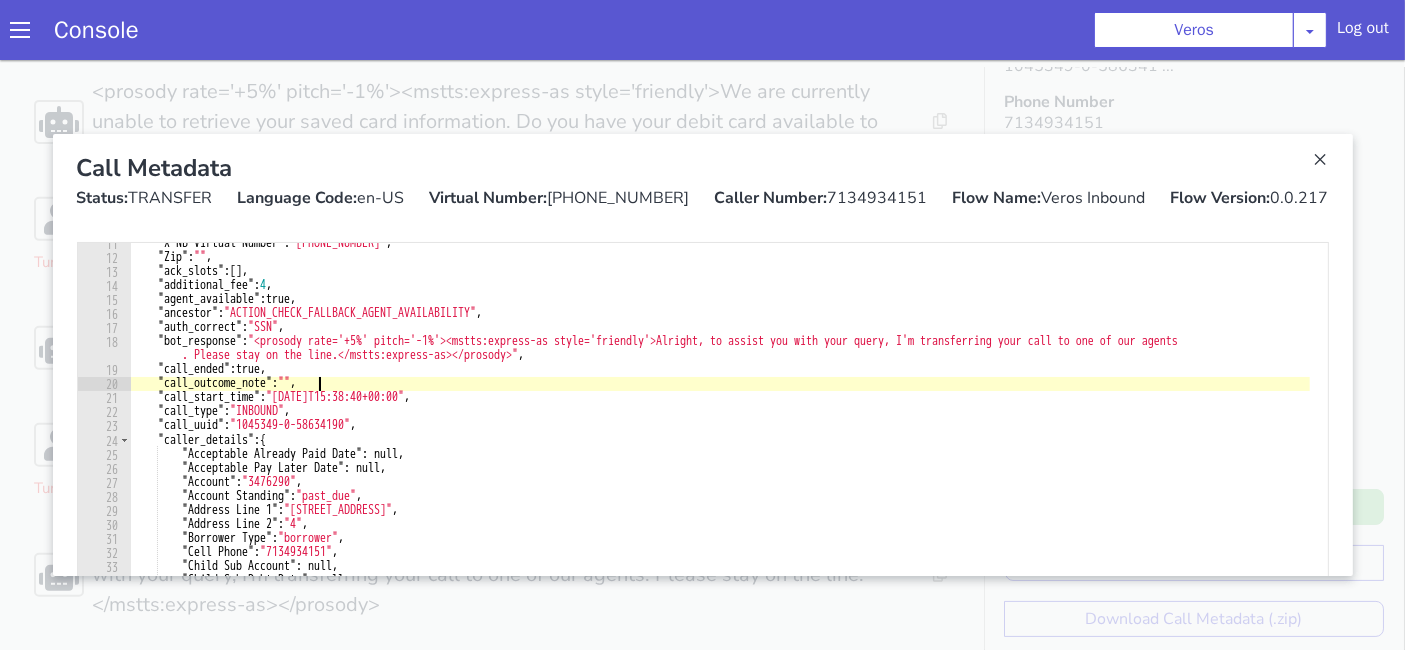 click on ""X-NB-Virtual-Number" :  "+18883911231" ,      "Zip" :  "" ,      "ack_slots" :  [ ] ,      "additional_fee" :  4 ,      "agent_available" :  true ,      "ancestor" :  "ACTION_CHECK_FALLBACK_AGENT_AVAILABILITY" ,      "auth_correct" :  "SSN" ,      "bot_response" :  "<prosody rate='+5%' pitch='-1%'><mstts:express-as style='friendly'>Alright, to assist you with your query, I'm transferring your call to one of our agents          . Please stay on the line.</mstts:express-as></prosody>" ,      "call_ended" :  true ,      "call_outcome_note" :  "" ,      "call_start_time" :  "2025-06-13T15:38:40+00:00" ,      "call_type" :  "INBOUND" ,      "call_uuid" :  "1045349-0-58634190" ,      "caller_details" :  {           "Acceptable Already Paid Date" : null,           "Acceptable Pay Later Date" : null,           "Account" :  "3476290" ,           "Account Standing" :  "past_due" ,           "Address Line 1" :  "13230 OCOTILLO DR" ,           "Address Line 2" :  "4" ,           "Borrower Type" :  ,      :" at bounding box center (684, 896) 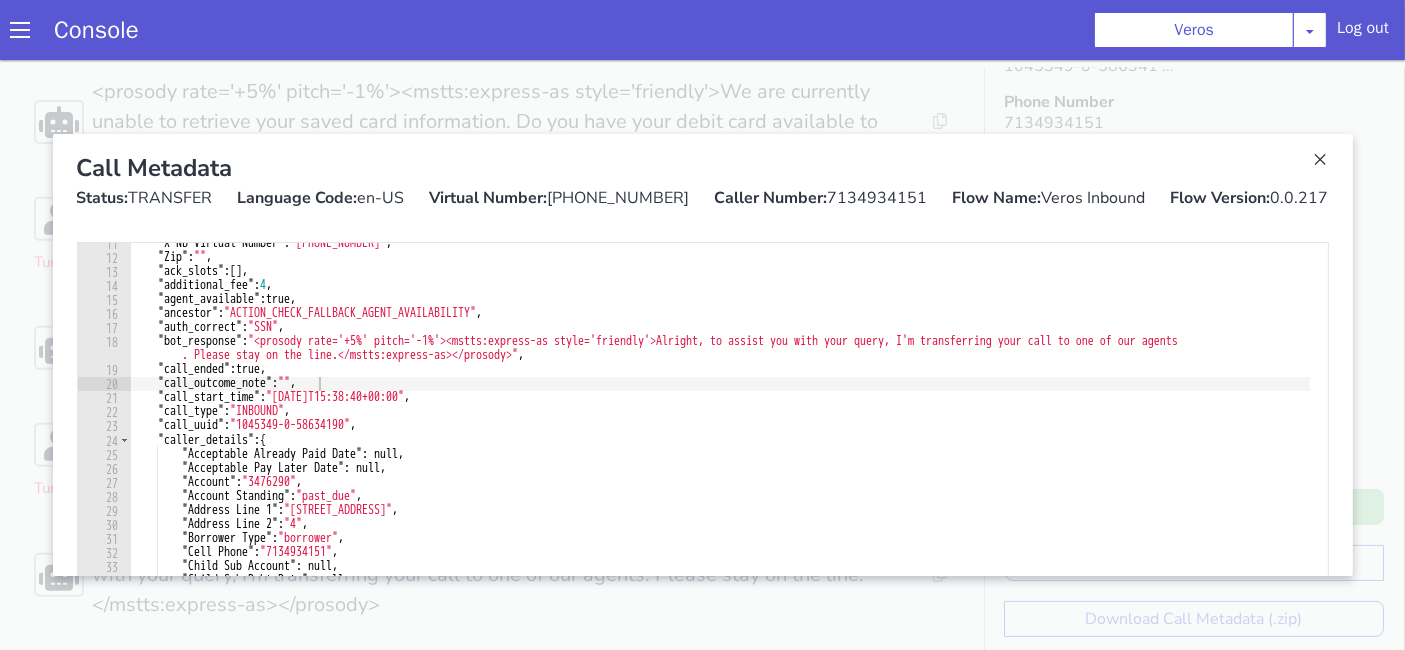 click at bounding box center (1197, 1341) 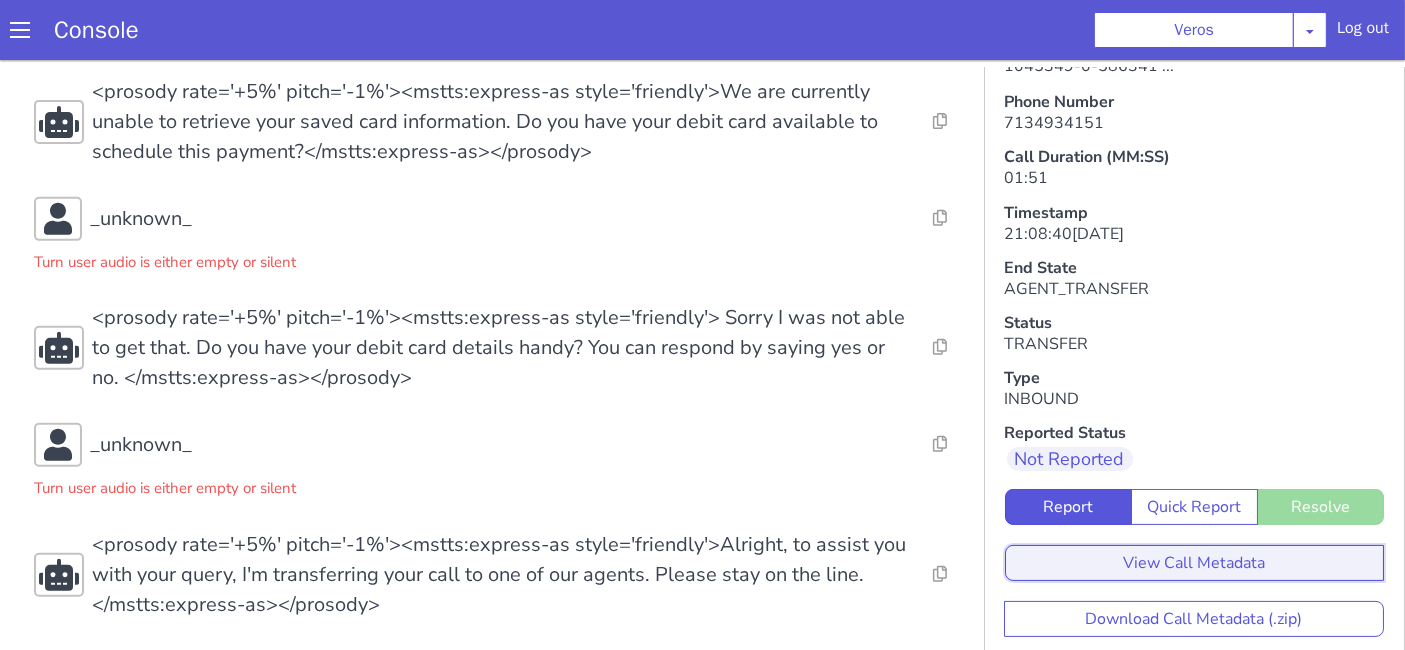 click on "View Call Metadata" at bounding box center (2397, 269) 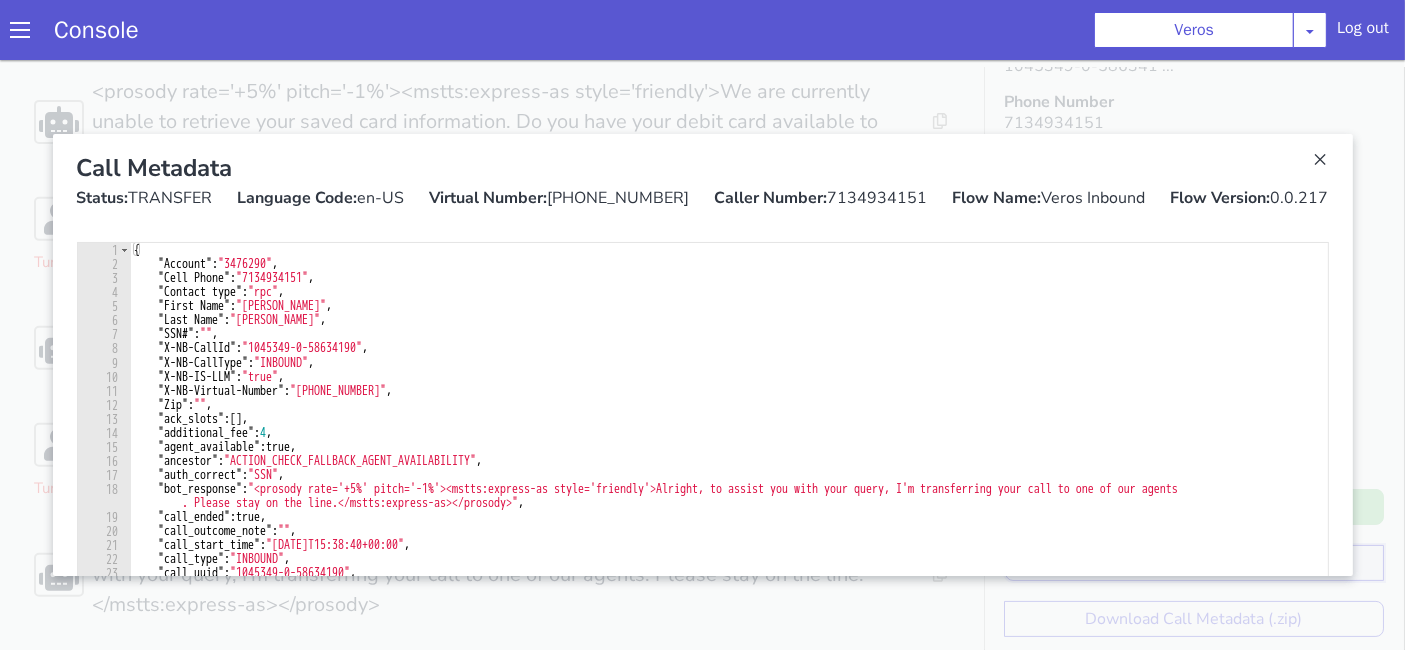 type 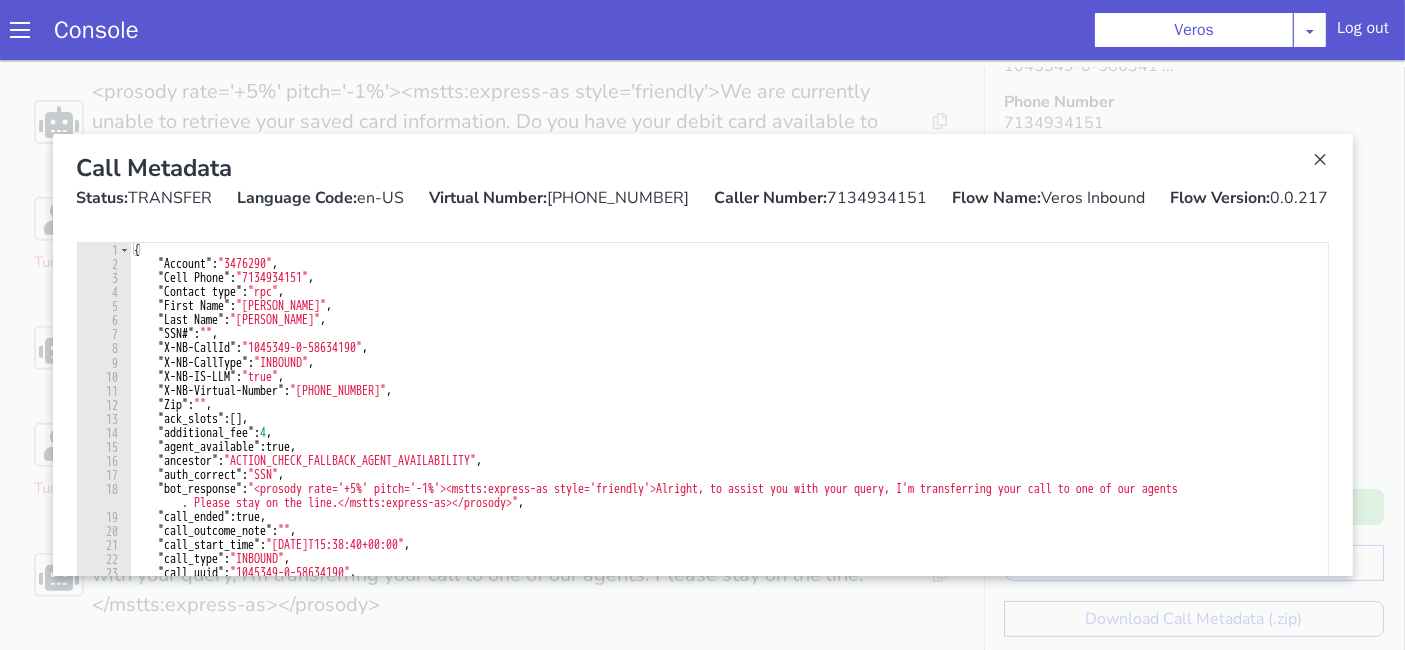 scroll, scrollTop: 180, scrollLeft: 0, axis: vertical 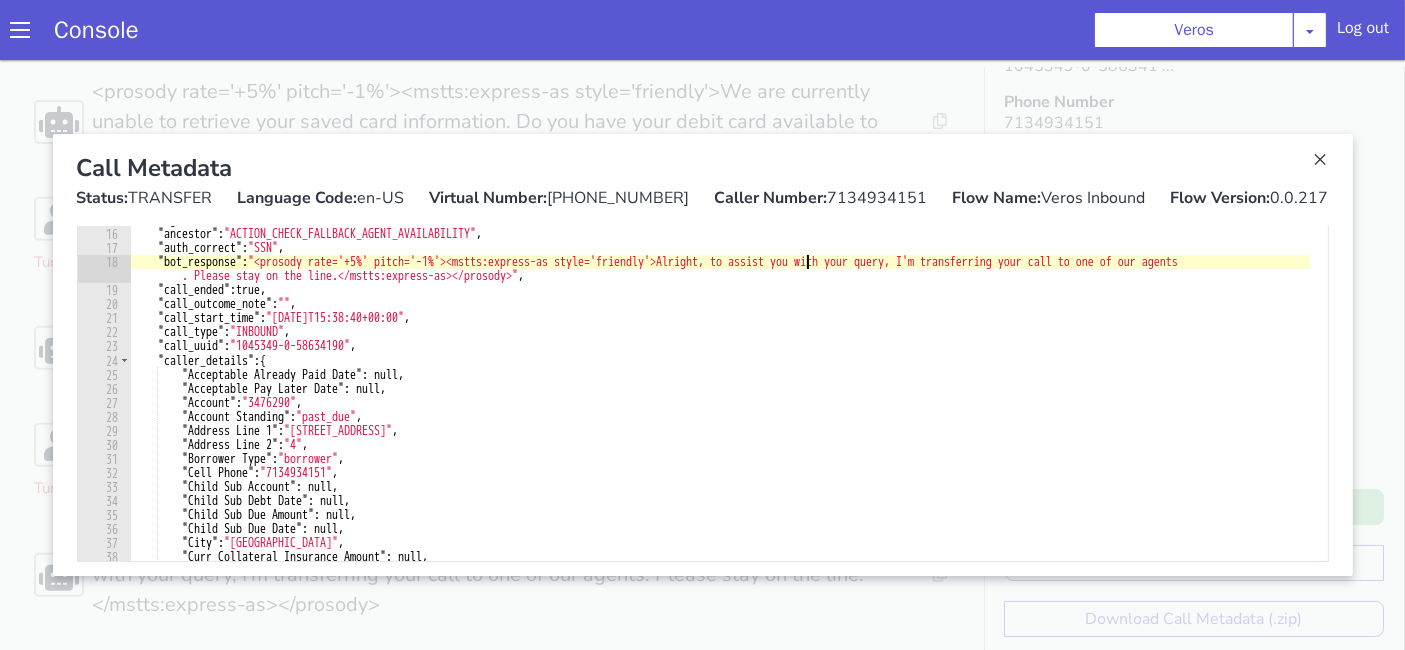 click on ""Contact type" :  "rpc" ,      "First Name" :  "weylin" ,      "Last Name" :  "ross" ,      "SSN#" :  "" ,      "X-NB-CallId" :  "1045349-0-58634190" ,      "X-NB-CallType" :  "INBOUND" ,      "X-NB-IS-LLM" :  "true" ,      "X-NB-Virtual-Number" :  "+18883911231" ,      "Zip" :  "" ,      "ack_slots" :  [ ] ,      "additional_fee" :  4 ,      "agent_available" :  true ,      "ancestor" :  "ACTION_CHECK_FALLBACK_AGENT_AVAILABILITY" ,      "auth_correct" :  "SSN" ,      "bot_response" :  "<prosody rate='+5%' pitch='-1%'><mstts:express-as style='friendly'>Alright, to assist you with your query, I'm transferring your call to one of our agents          . Please stay on the line.</mstts:express-as></prosody>" ,      "call_ended" :  true ,      "call_outcome_note" :  "" ,      "call_start_time" :  "2025-06-13T15:38:40+00:00" ,      "call_type" :  "INBOUND" ,      "call_uuid" :  "1045349-0-58634190" ,      "caller_details" :  {           "Acceptable Already Paid Date" : null,           : null," at bounding box center [715, 336] 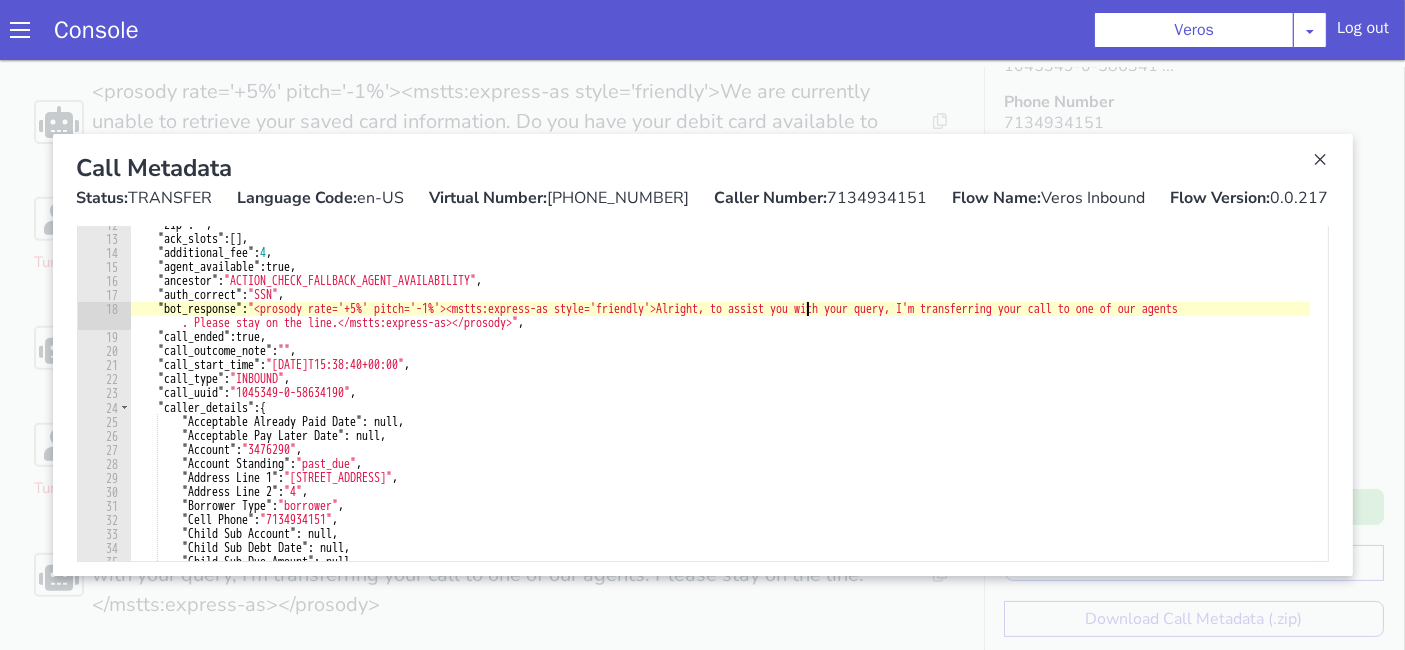 scroll, scrollTop: 0, scrollLeft: 0, axis: both 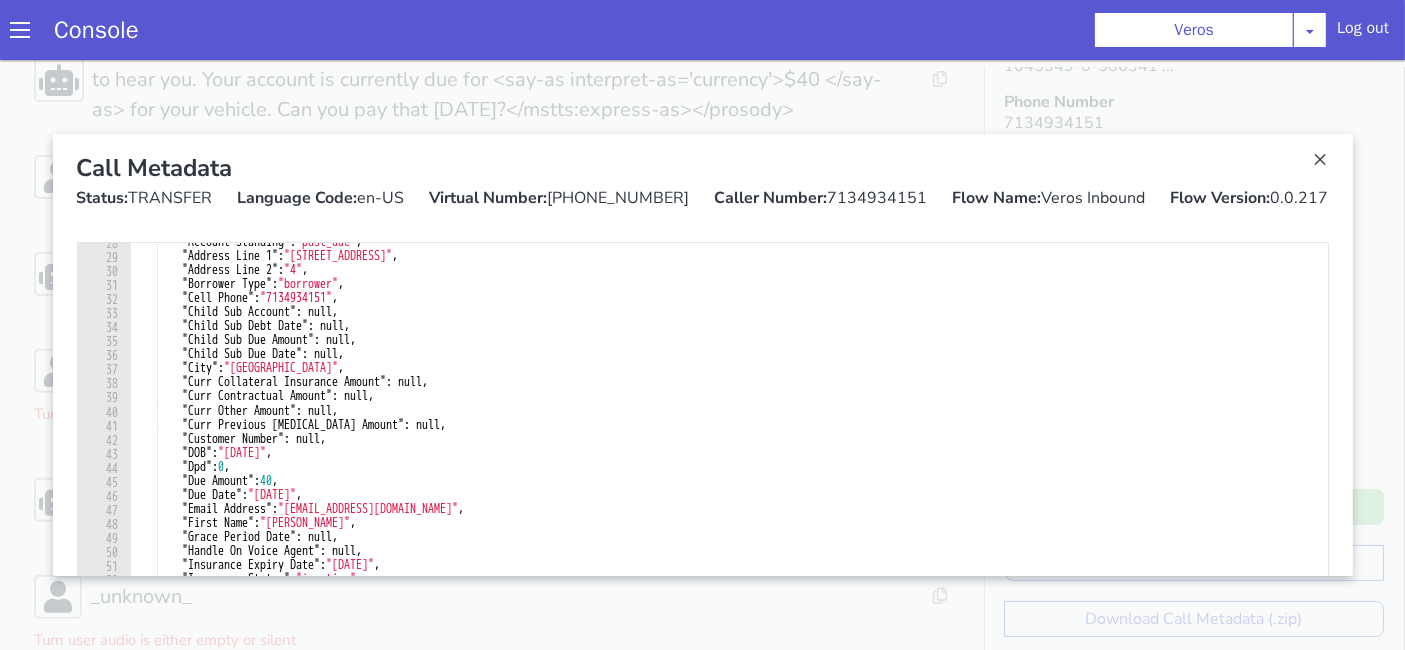 click on ""Account Standing" :  "past_due" ,           "Address Line 1" :  "13230 OCOTILLO DR" ,           "Address Line 2" :  "4" ,           "Borrower Type" :  "borrower" ,           "Cell Phone" :  "7134934151" ,           "Child Sub Account" : null,           "Child Sub Debt Date" : null,           "Child Sub Due Amount" : null,           "Child Sub Due Date" : null,           "City" :  "DESERT HOT SPRINGS" ,           "Curr Collateral Insurance Amount" : null,           "Curr Contractual Amount" : null,           "Curr Other Amount" : null,           "Curr Previous Bal Amount" : null,           "Customer Number" : null,           "DOB" :  "1982-11-04" ,           "Dpd" :  0 ,           "Due Amount" :  40 ,           "Due Date" :  "2025-06-13" ,           "Email Address" :  "BOSSROSSWEYLIN@GMAIL.COM" ,           "First Name" :  "weylin" ,           "Grace Period Date" : null,           "Handle On Voice Agent" : null,           "Insurance Expiry Date" :  "2024-12-30" ,           "Insurance Status" :  , :" at bounding box center (2122, 1034) 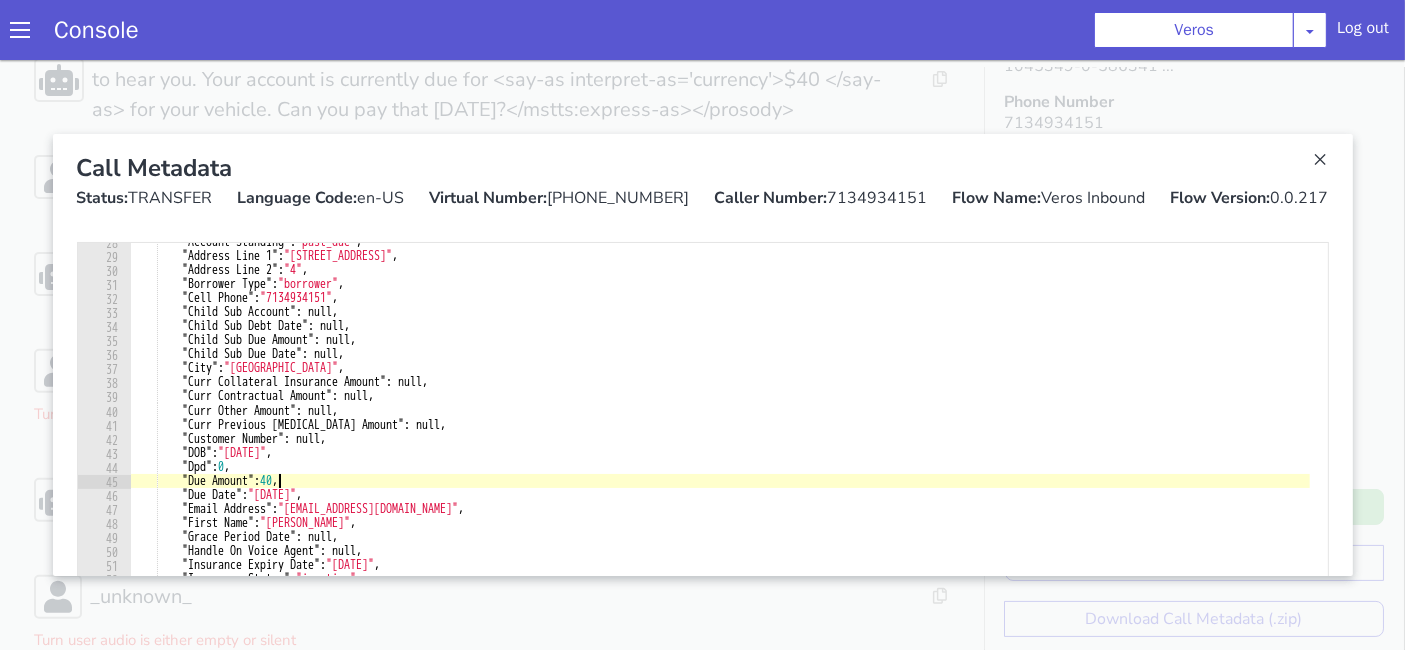 click on ""Account Standing" :  "past_due" ,           "Address Line 1" :  "13230 OCOTILLO DR" ,           "Address Line 2" :  "4" ,           "Borrower Type" :  "borrower" ,           "Cell Phone" :  "7134934151" ,           "Child Sub Account" : null,           "Child Sub Debt Date" : null,           "Child Sub Due Amount" : null,           "Child Sub Due Date" : null,           "City" :  "DESERT HOT SPRINGS" ,           "Curr Collateral Insurance Amount" : null,           "Curr Contractual Amount" : null,           "Curr Other Amount" : null,           "Curr Previous Bal Amount" : null,           "Customer Number" : null,           "DOB" :  "1982-11-04" ,           "Dpd" :  0 ,           "Due Amount" :  40 ,           "Due Date" :  "2025-06-13" ,           "Email Address" :  "BOSSROSSWEYLIN@GMAIL.COM" ,           "First Name" :  "weylin" ,           "Grace Period Date" : null,           "Handle On Voice Agent" : null,           "Insurance Expiry Date" :  "2024-12-30" ,           "Insurance Status" :  , :" at bounding box center (1652, 49) 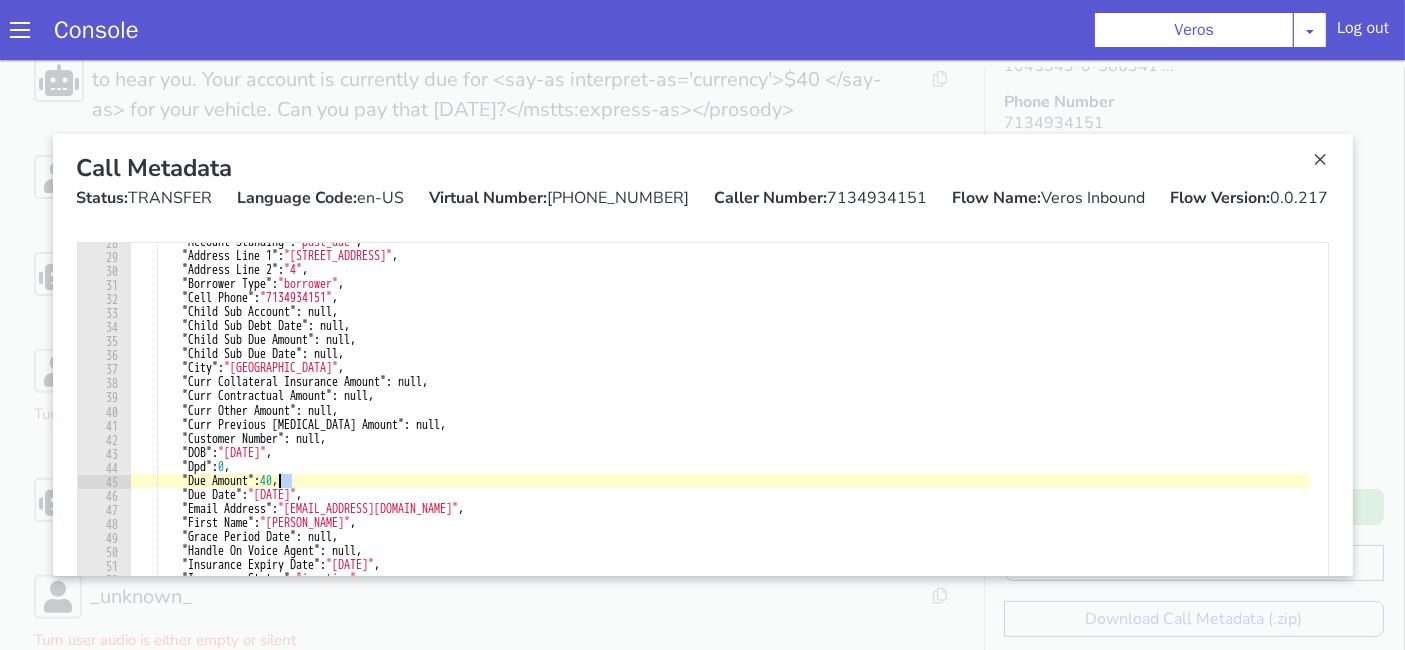 click on ""Account Standing" :  "past_due" ,           "Address Line 1" :  "13230 OCOTILLO DR" ,           "Address Line 2" :  "4" ,           "Borrower Type" :  "borrower" ,           "Cell Phone" :  "7134934151" ,           "Child Sub Account" : null,           "Child Sub Debt Date" : null,           "Child Sub Due Amount" : null,           "Child Sub Due Date" : null,           "City" :  "DESERT HOT SPRINGS" ,           "Curr Collateral Insurance Amount" : null,           "Curr Contractual Amount" : null,           "Curr Other Amount" : null,           "Curr Previous Bal Amount" : null,           "Customer Number" : null,           "DOB" :  "1982-11-04" ,           "Dpd" :  0 ,           "Due Amount" :  40 ,           "Due Date" :  "2025-06-13" ,           "Email Address" :  "BOSSROSSWEYLIN@GMAIL.COM" ,           "First Name" :  "weylin" ,           "Grace Period Date" : null,           "Handle On Voice Agent" : null,           "Insurance Expiry Date" :  "2024-12-30" ,           "Insurance Status" :  , :" at bounding box center (1021, 1391) 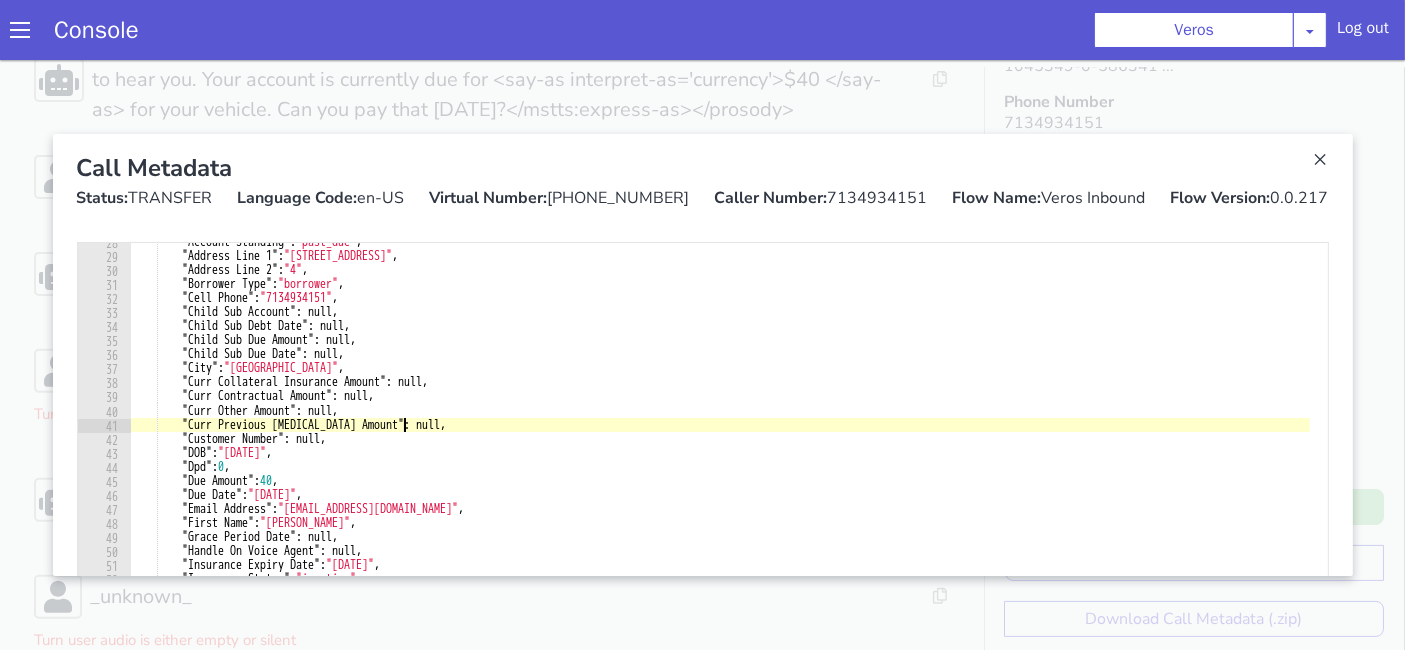 click on ""Account Standing" :  "past_due" ,           "Address Line 1" :  "13230 OCOTILLO DR" ,           "Address Line 2" :  "4" ,           "Borrower Type" :  "borrower" ,           "Cell Phone" :  "7134934151" ,           "Child Sub Account" : null,           "Child Sub Debt Date" : null,           "Child Sub Due Amount" : null,           "Child Sub Due Date" : null,           "City" :  "DESERT HOT SPRINGS" ,           "Curr Collateral Insurance Amount" : null,           "Curr Contractual Amount" : null,           "Curr Other Amount" : null,           "Curr Previous Bal Amount" : null,           "Customer Number" : null,           "DOB" :  "1982-11-04" ,           "Dpd" :  0 ,           "Due Amount" :  40 ,           "Due Date" :  "2025-06-13" ,           "Email Address" :  "BOSSROSSWEYLIN@GMAIL.COM" ,           "First Name" :  "weylin" ,           "Grace Period Date" : null,           "Handle On Voice Agent" : null,           "Insurance Expiry Date" :  "2024-12-30" ,           "Insurance Status" :  , :" at bounding box center (1862, 1371) 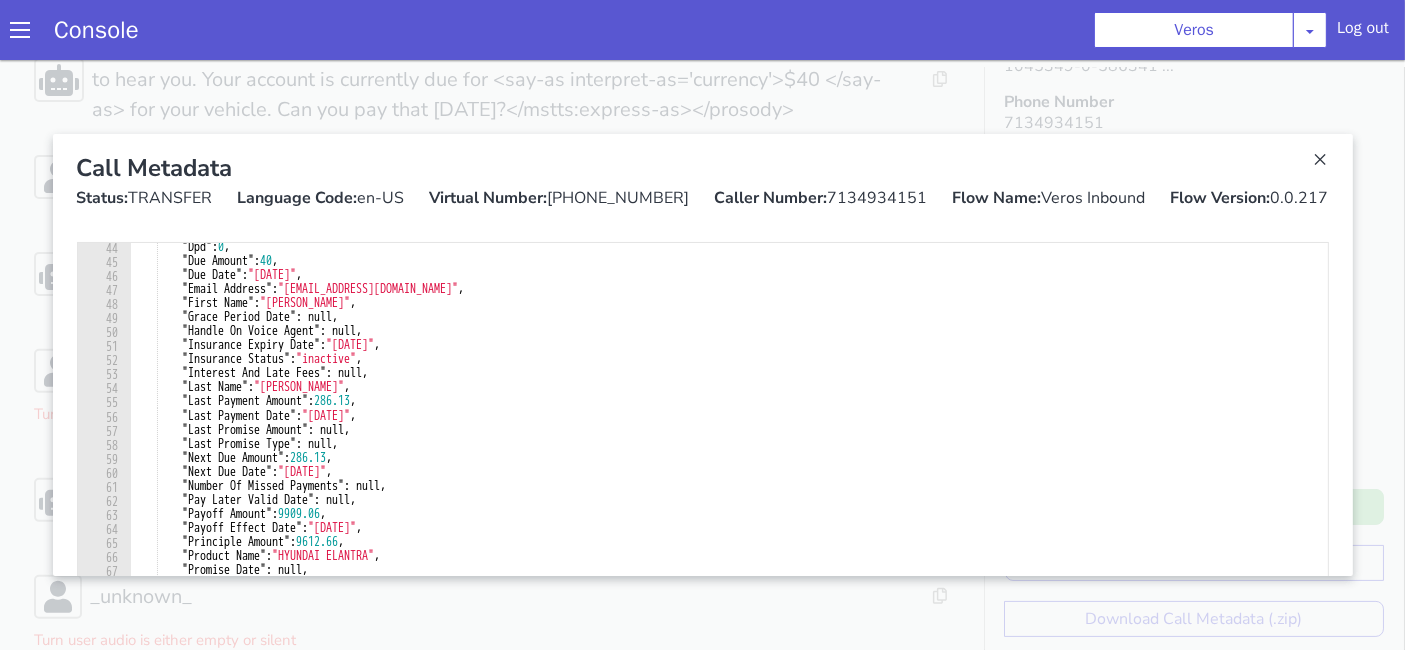 scroll, scrollTop: 632, scrollLeft: 0, axis: vertical 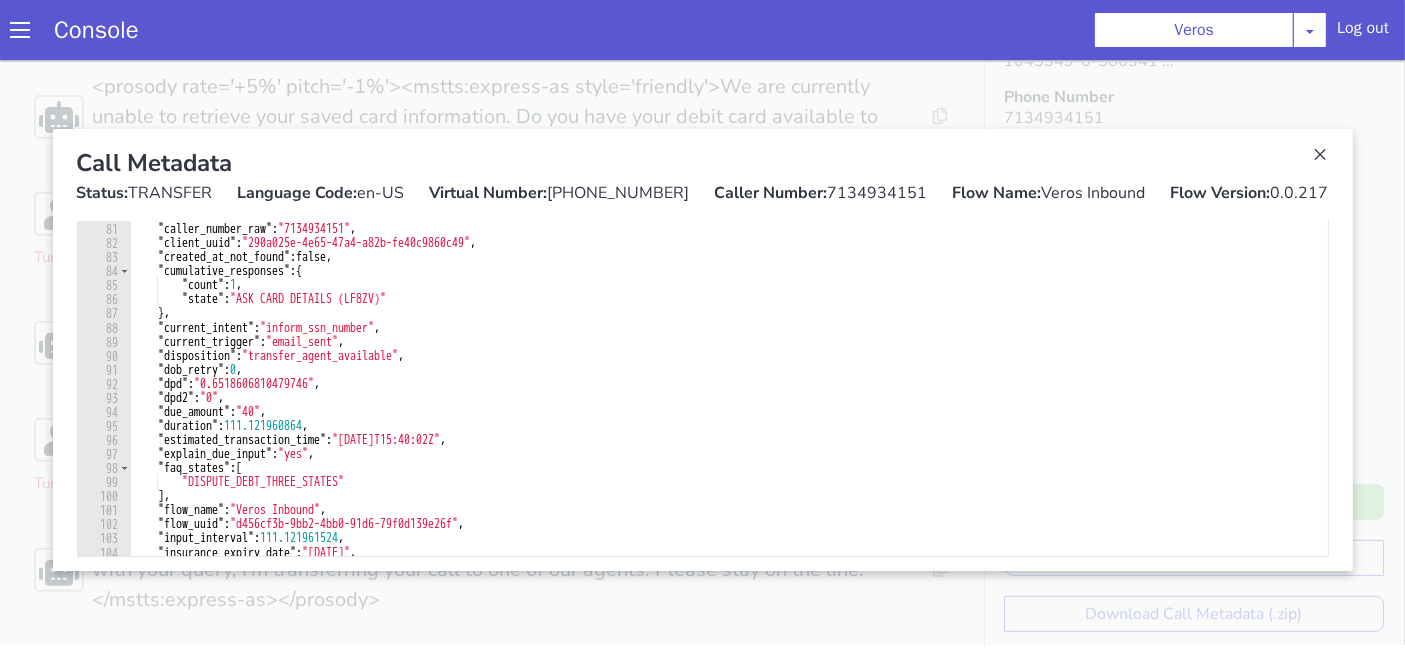 click at bounding box center [684, 406] 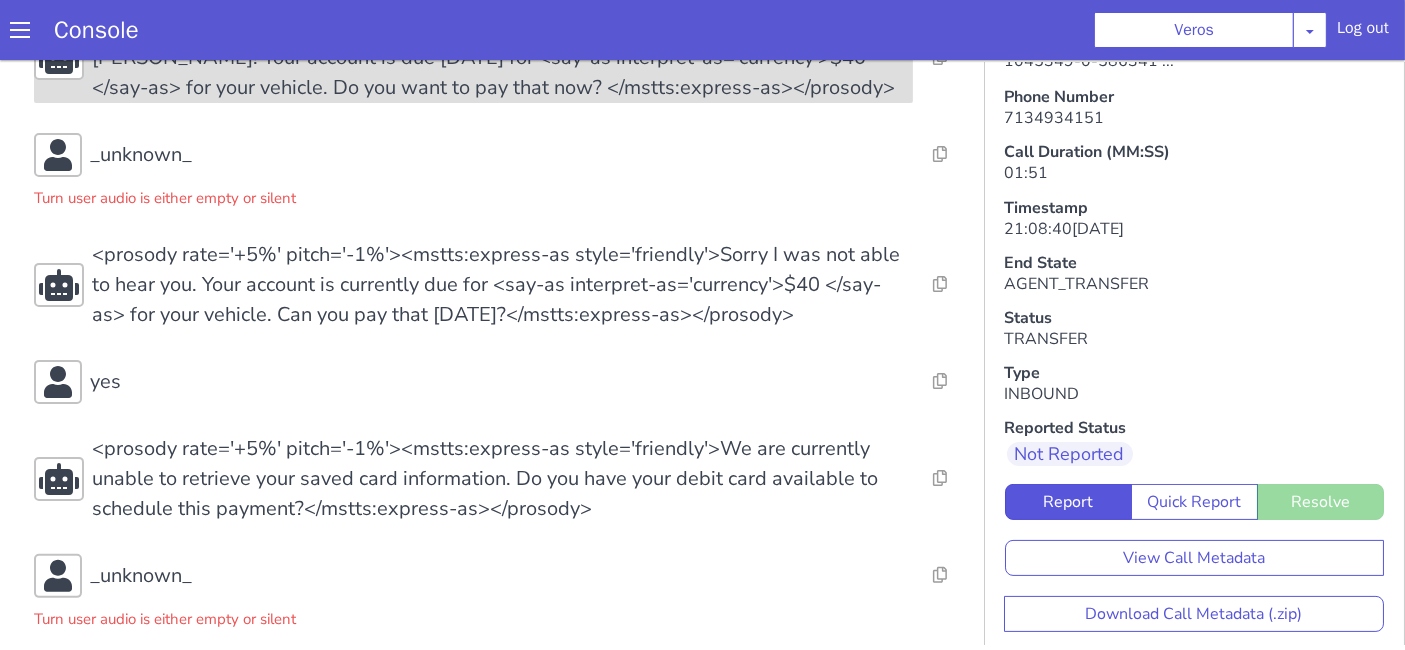 scroll, scrollTop: 474, scrollLeft: 0, axis: vertical 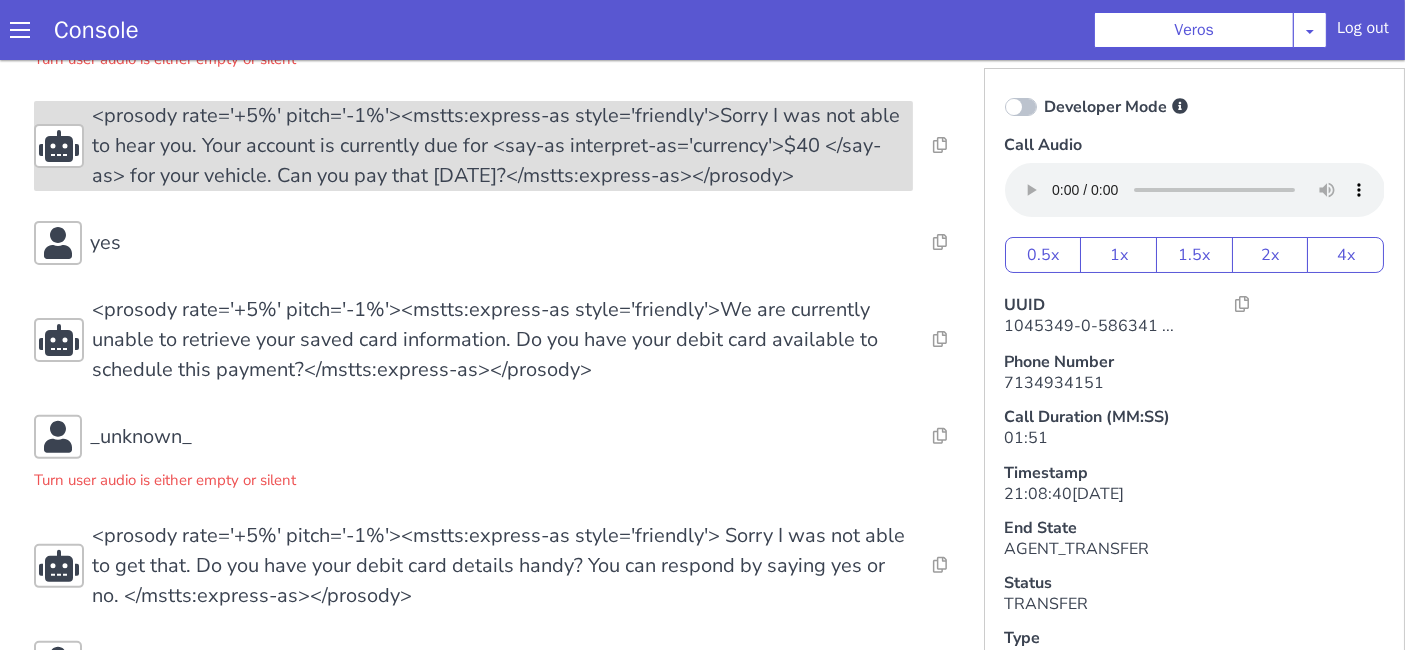 click on "<prosody rate='+5%' pitch='-1%'><mstts:express-as style='friendly'>Sorry I was not able to hear you. Your account is currently due for <say-as interpret-as='currency'>$40 </say-as> for your vehicle.  Can you pay that [DATE]?</mstts:express-as></prosody>" at bounding box center (625, -67) 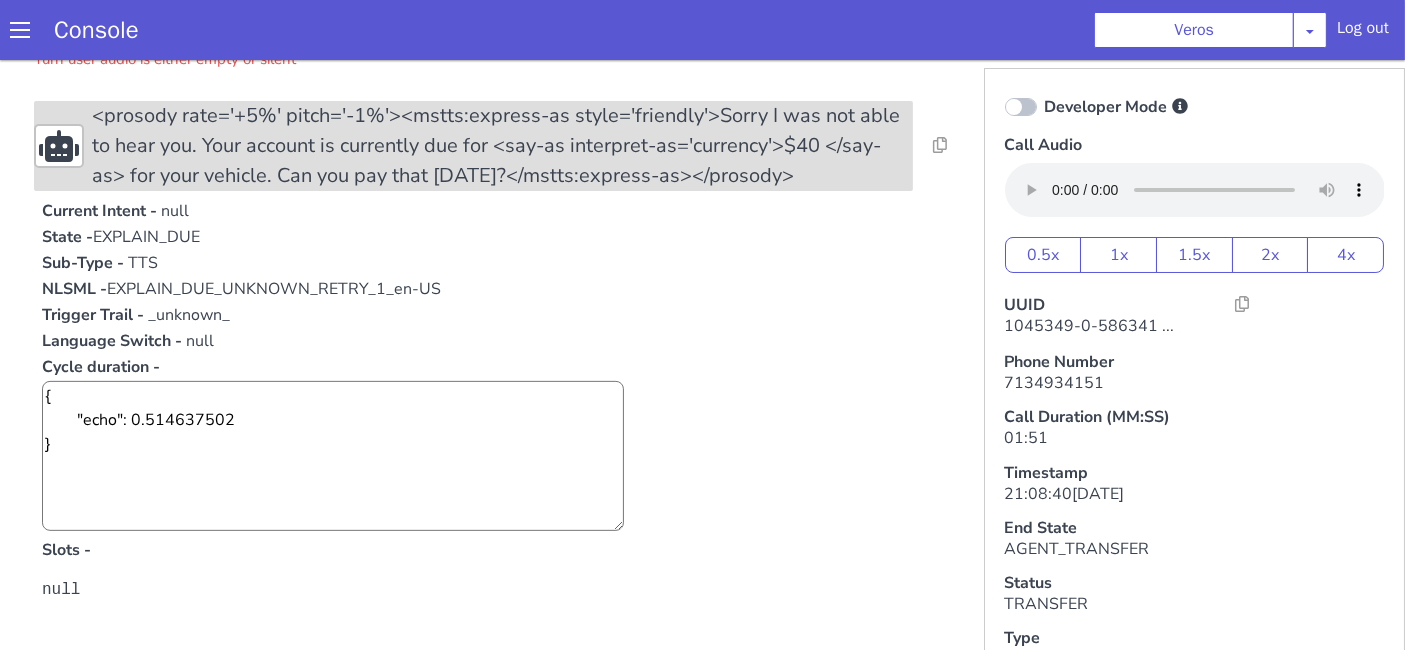 click on "<prosody rate='+5%' pitch='-1%'><mstts:express-as style='friendly'>Sorry I was not able to hear you. Your account is currently due for <say-as interpret-as='currency'>$40 </say-as> for your vehicle.  Can you pay that [DATE]?</mstts:express-as></prosody>" at bounding box center (820, -234) 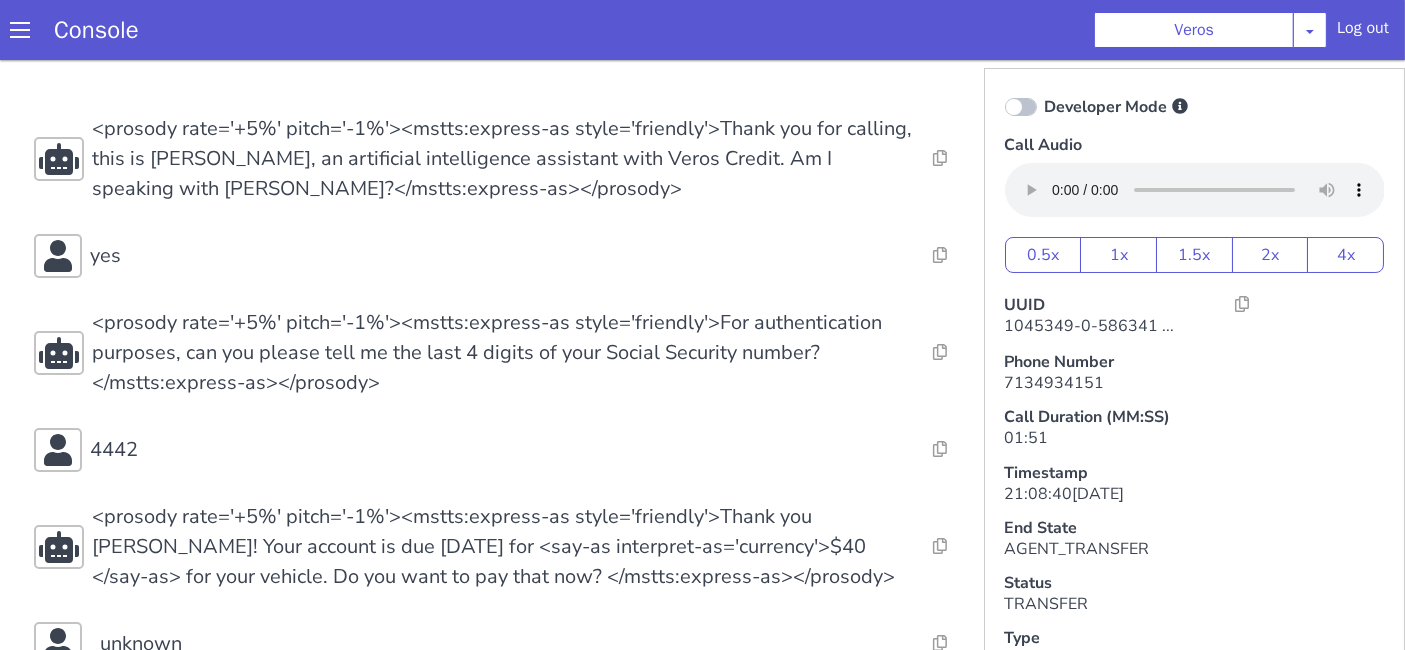 scroll, scrollTop: 846, scrollLeft: 0, axis: vertical 